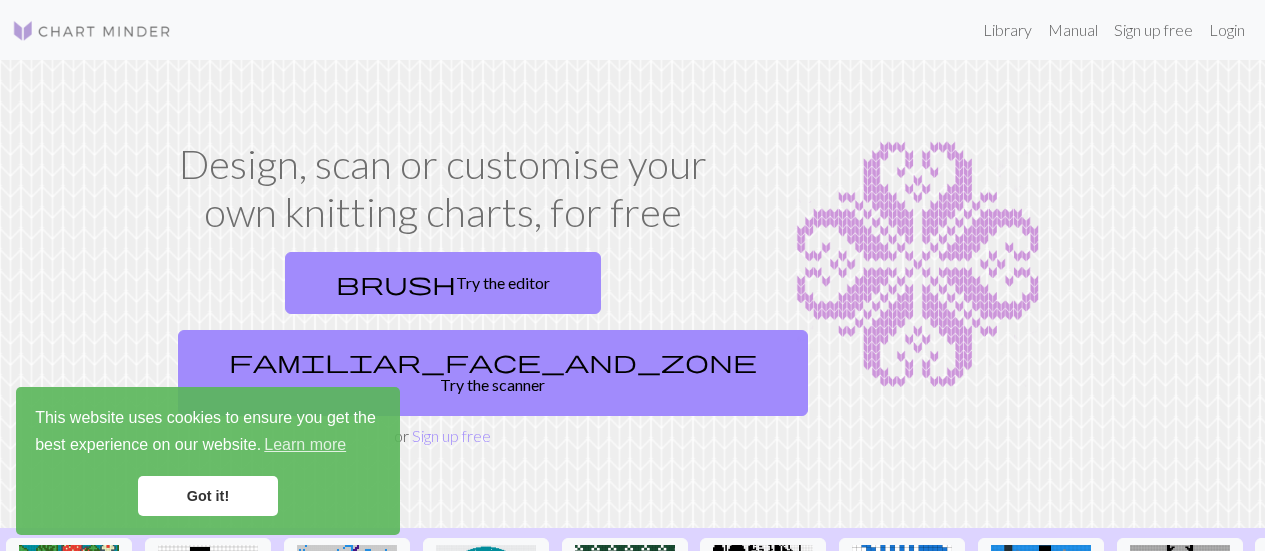 scroll, scrollTop: 0, scrollLeft: 0, axis: both 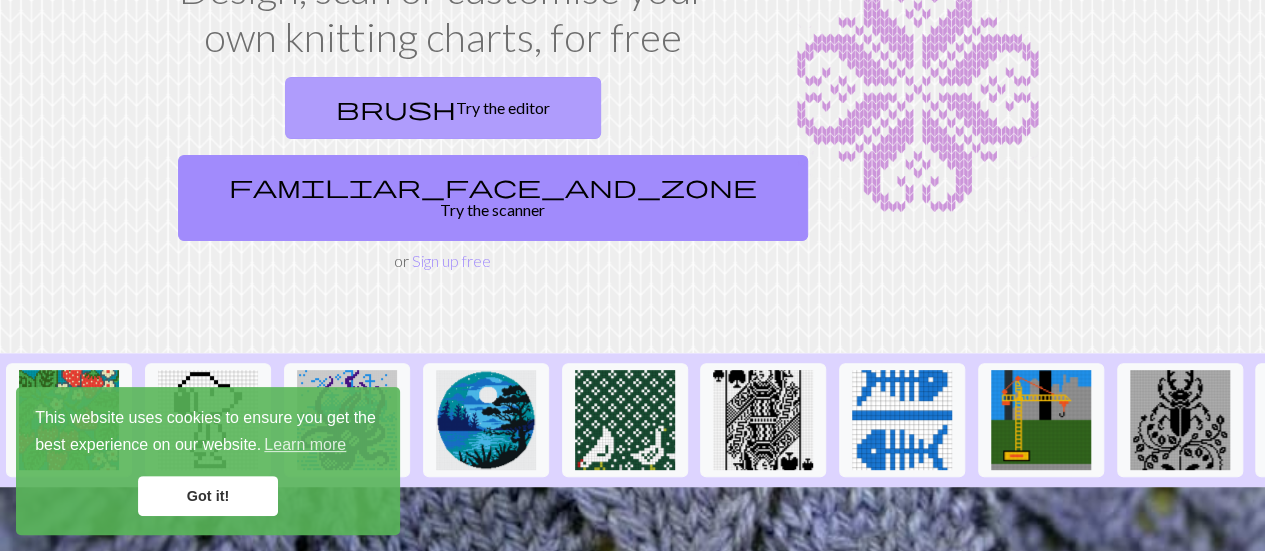 click on "brush  Try the editor" at bounding box center [443, 108] 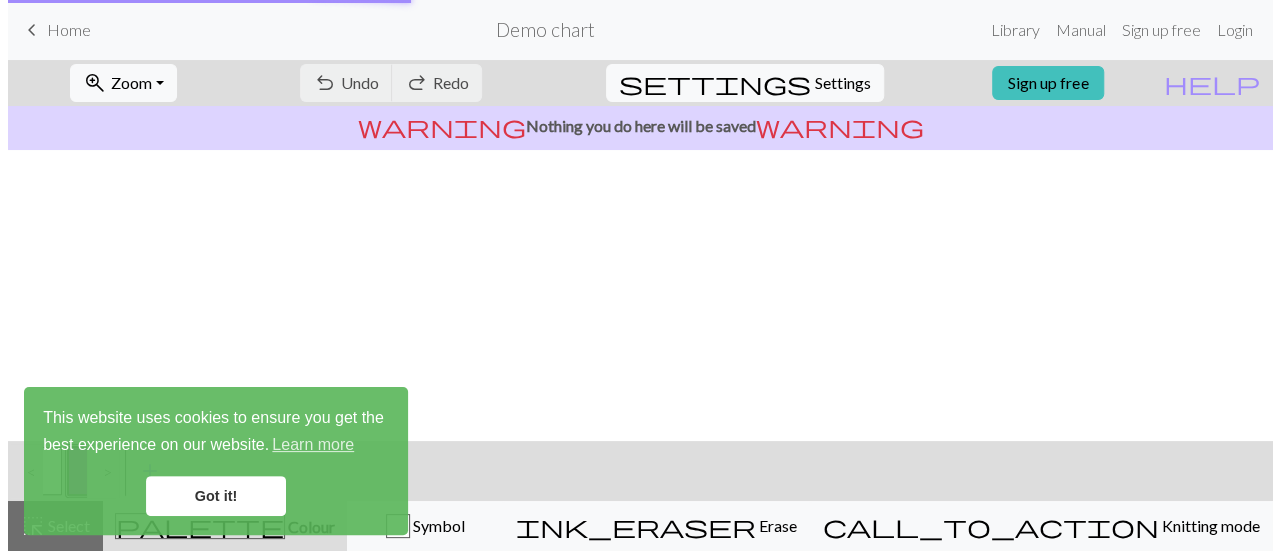 scroll, scrollTop: 0, scrollLeft: 0, axis: both 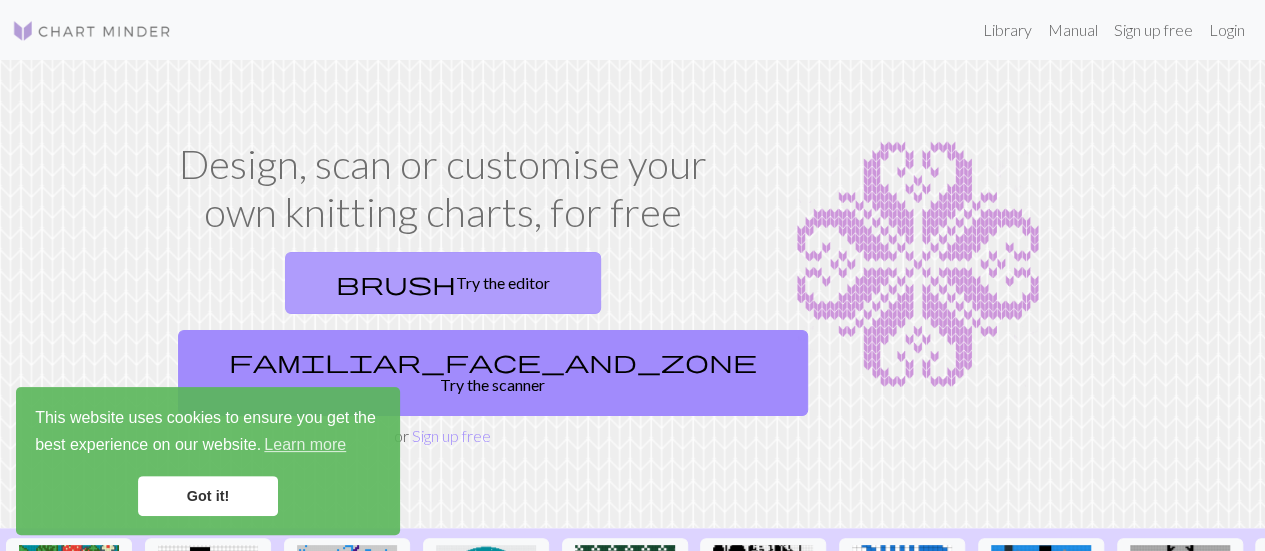 click on "brush  Try the editor" at bounding box center [443, 283] 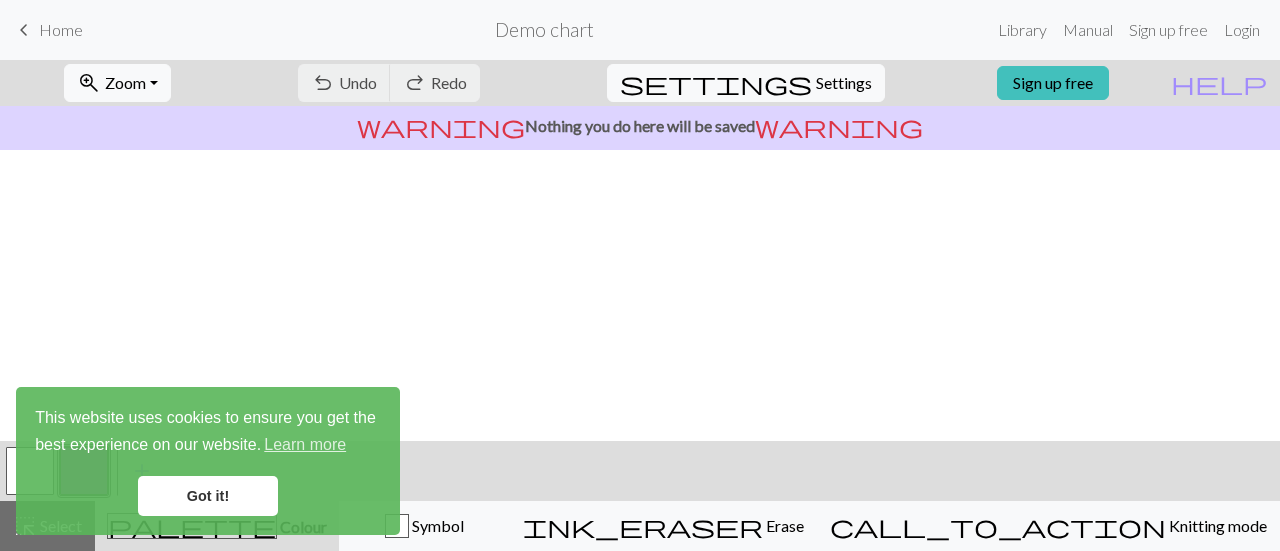 scroll, scrollTop: 310, scrollLeft: 0, axis: vertical 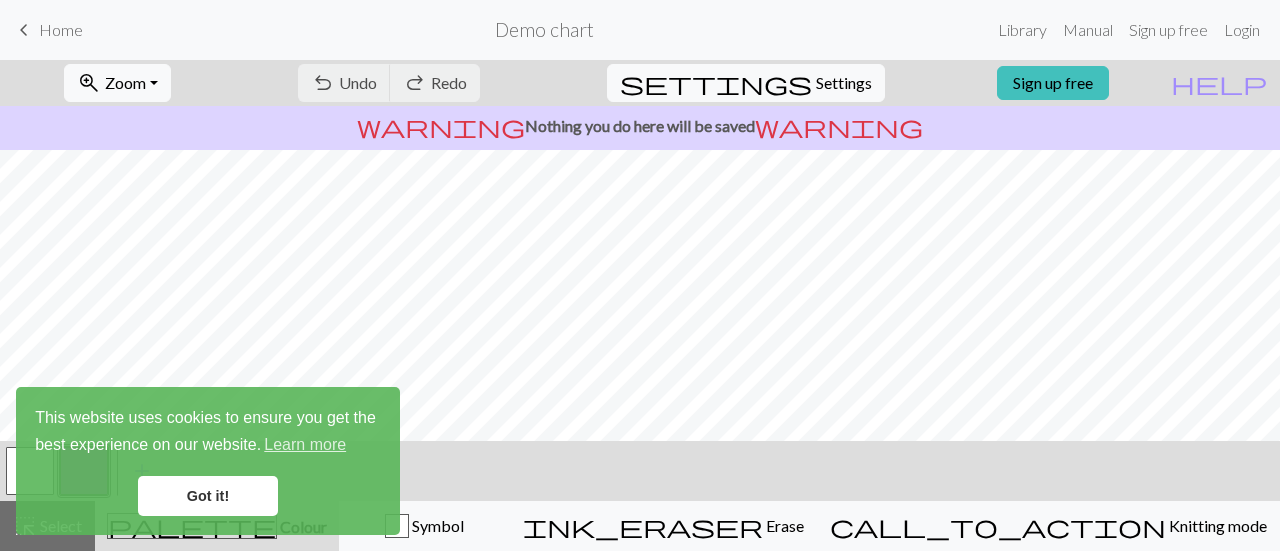 click on "Got it!" at bounding box center (208, 496) 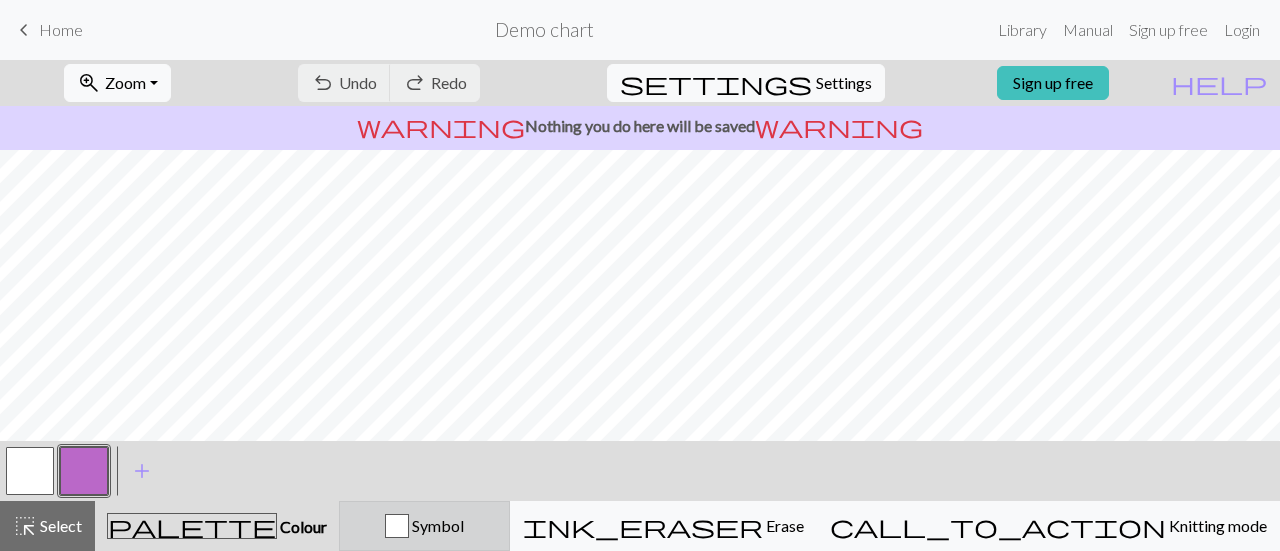 click at bounding box center (397, 526) 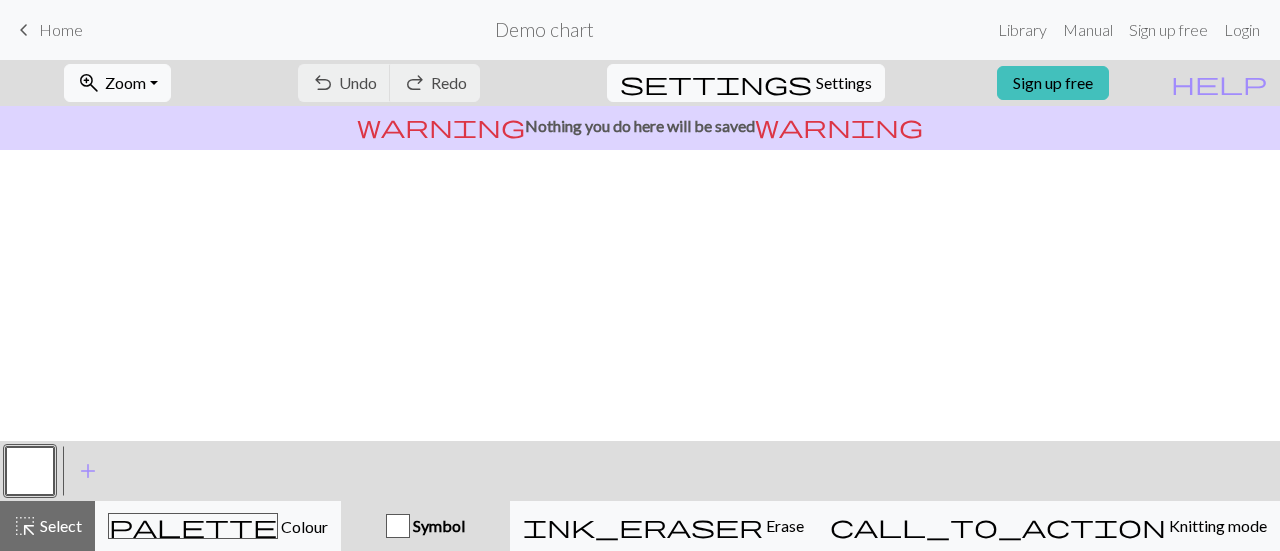 scroll, scrollTop: 0, scrollLeft: 0, axis: both 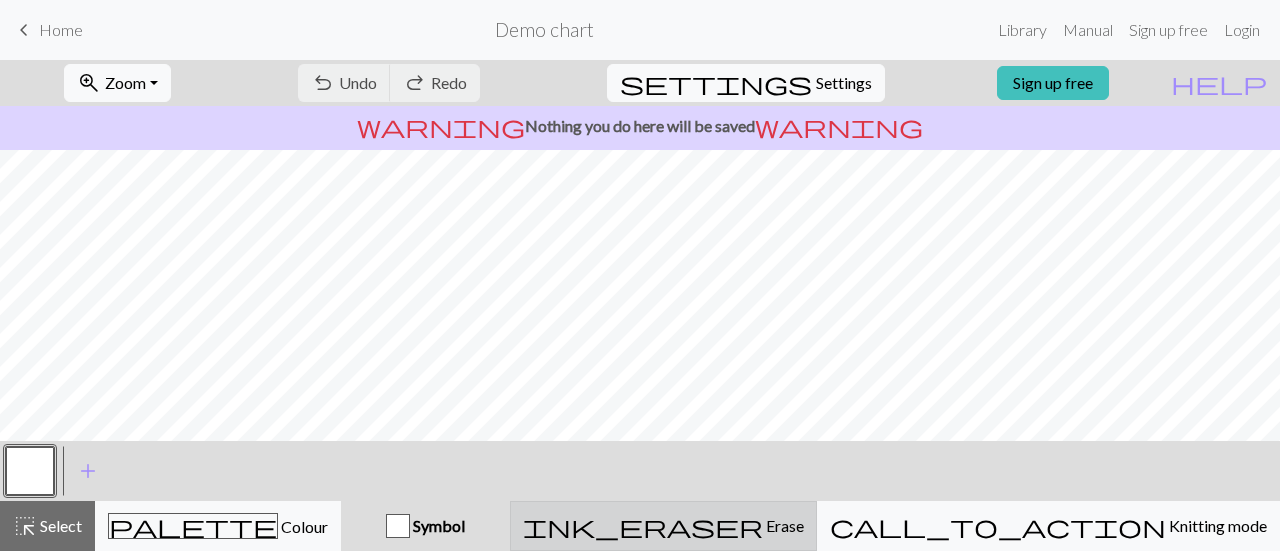 click on "ink_eraser   Erase   Erase" at bounding box center (663, 526) 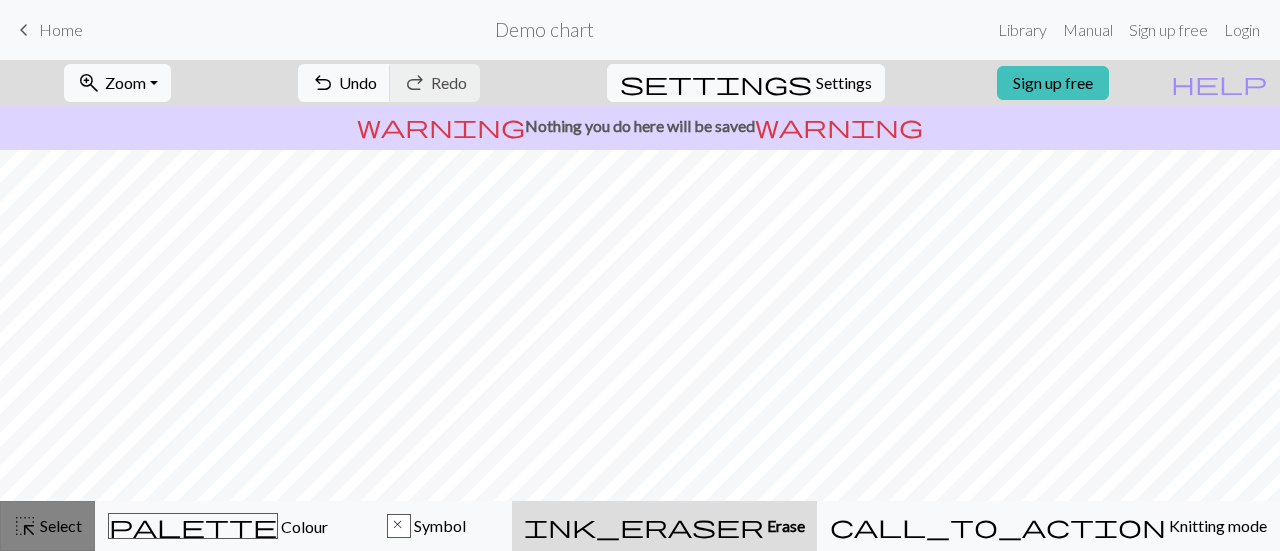 click on "highlight_alt   Select   Select" at bounding box center (47, 526) 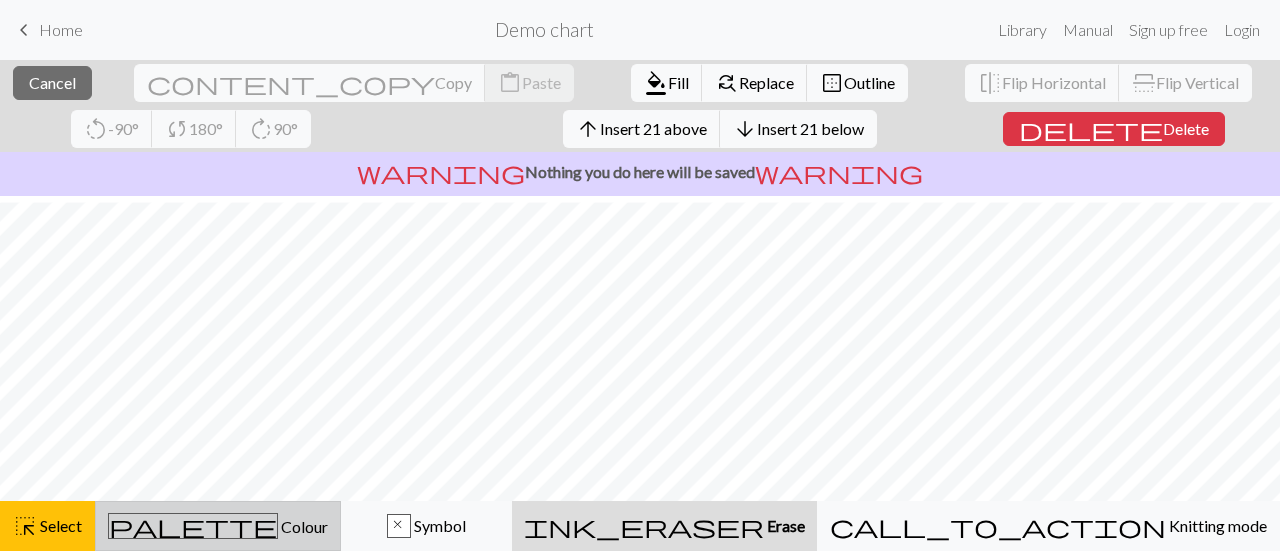 scroll, scrollTop: 370, scrollLeft: 0, axis: vertical 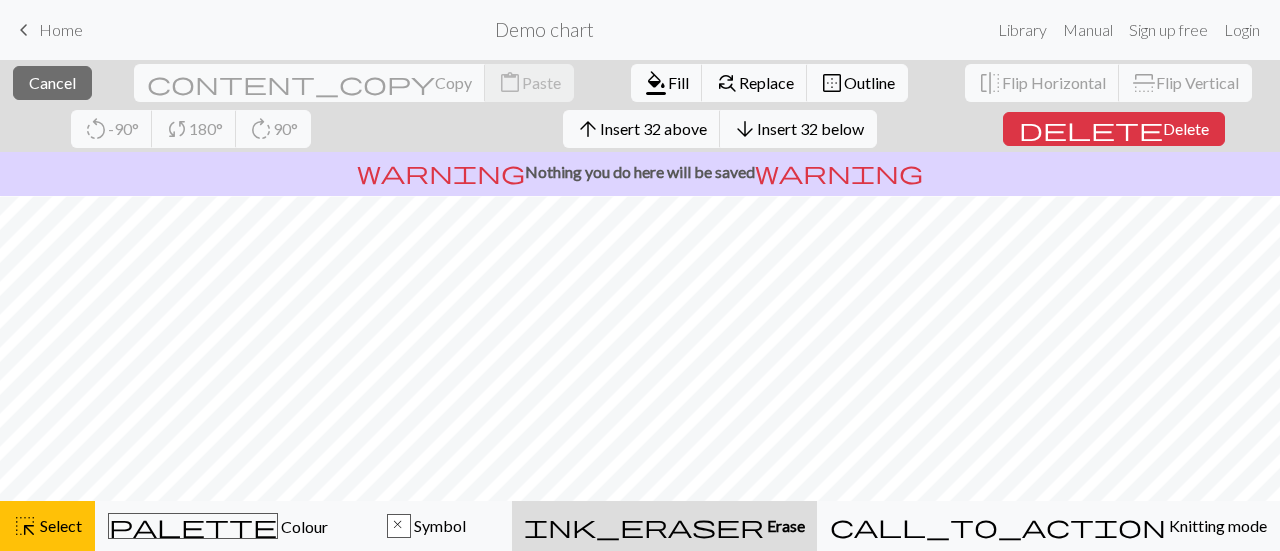 click on "ink_eraser   Erase   Erase" at bounding box center (664, 526) 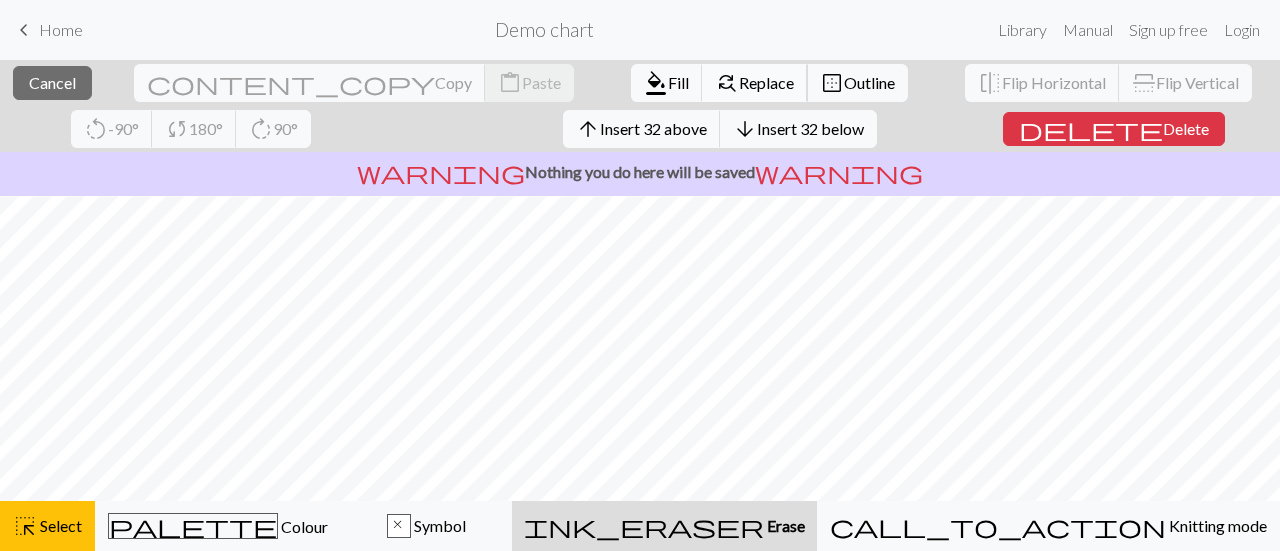 click on "Replace" at bounding box center (766, 82) 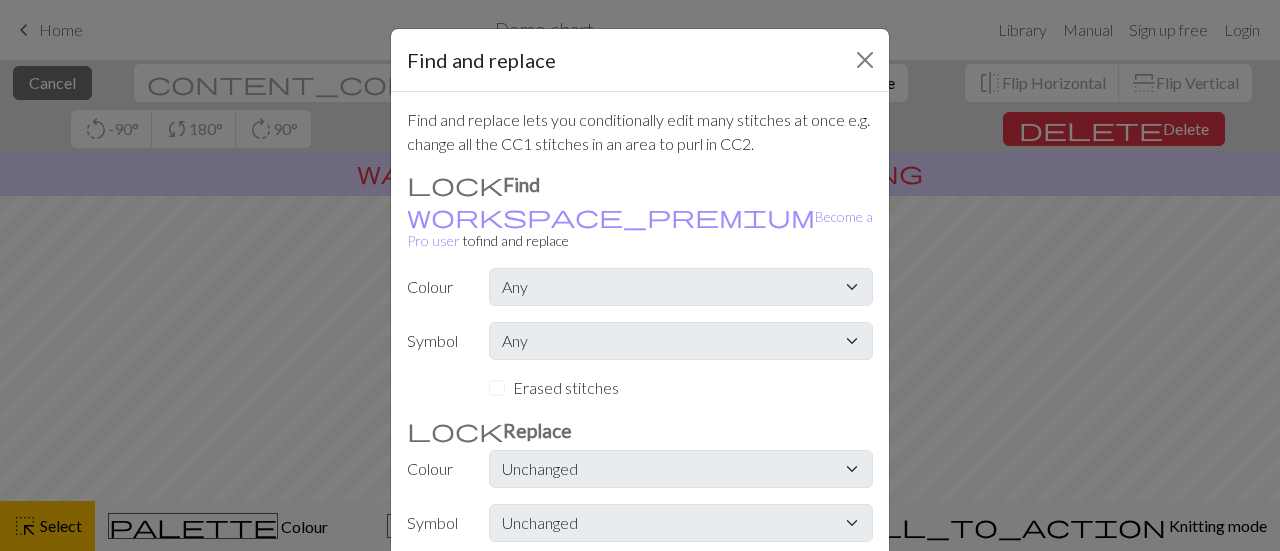 scroll, scrollTop: 196, scrollLeft: 0, axis: vertical 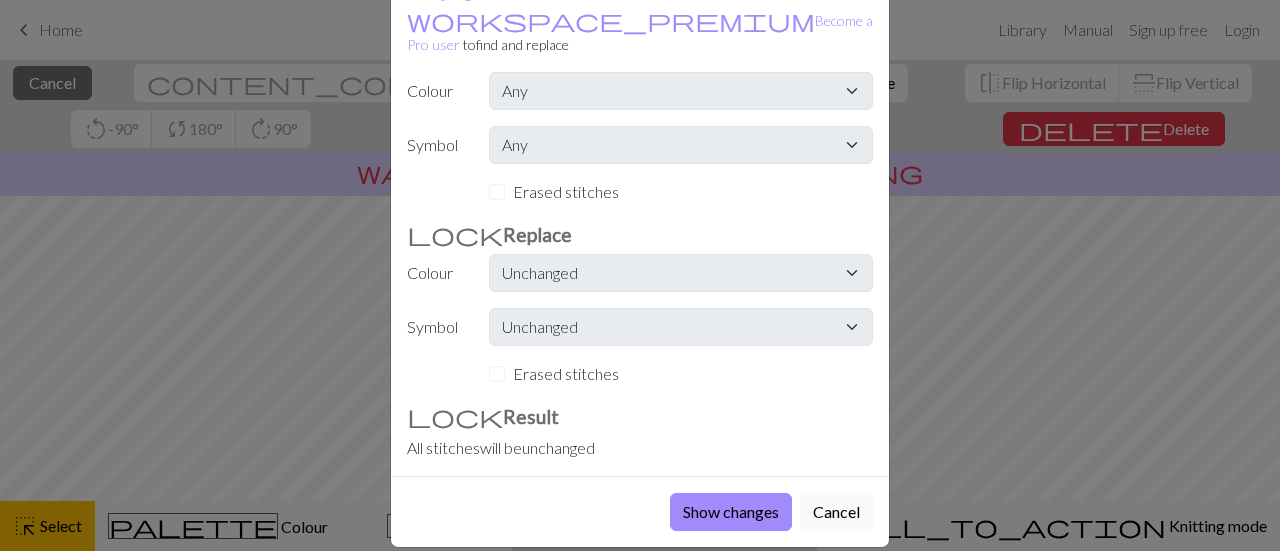 click on "Erased stitches" at bounding box center [681, 374] 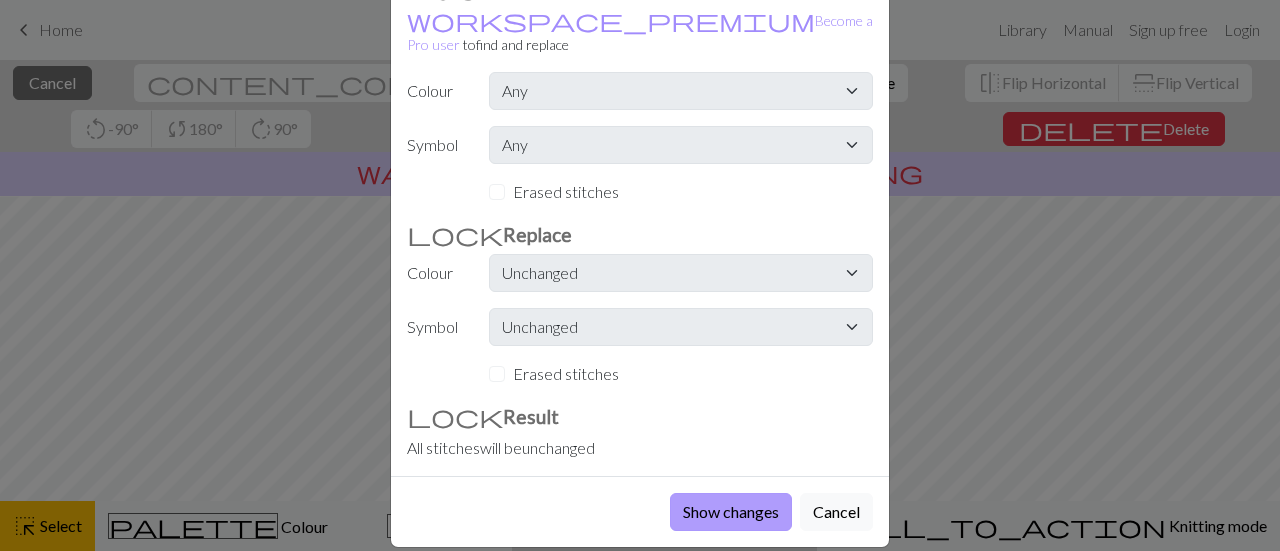 click on "Show changes" at bounding box center [731, 512] 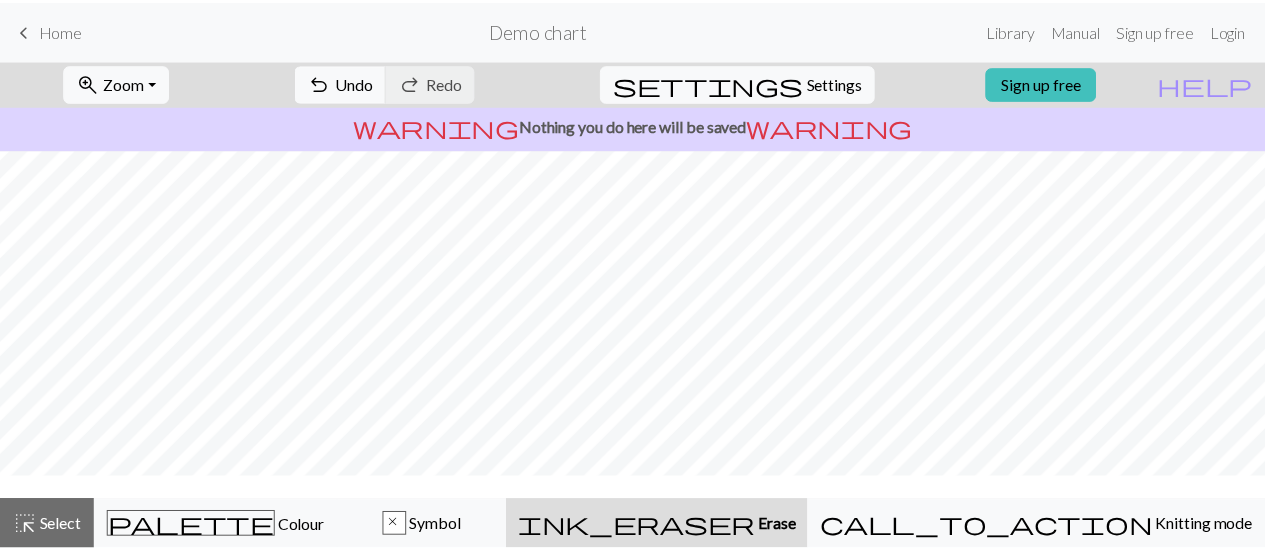scroll, scrollTop: 0, scrollLeft: 0, axis: both 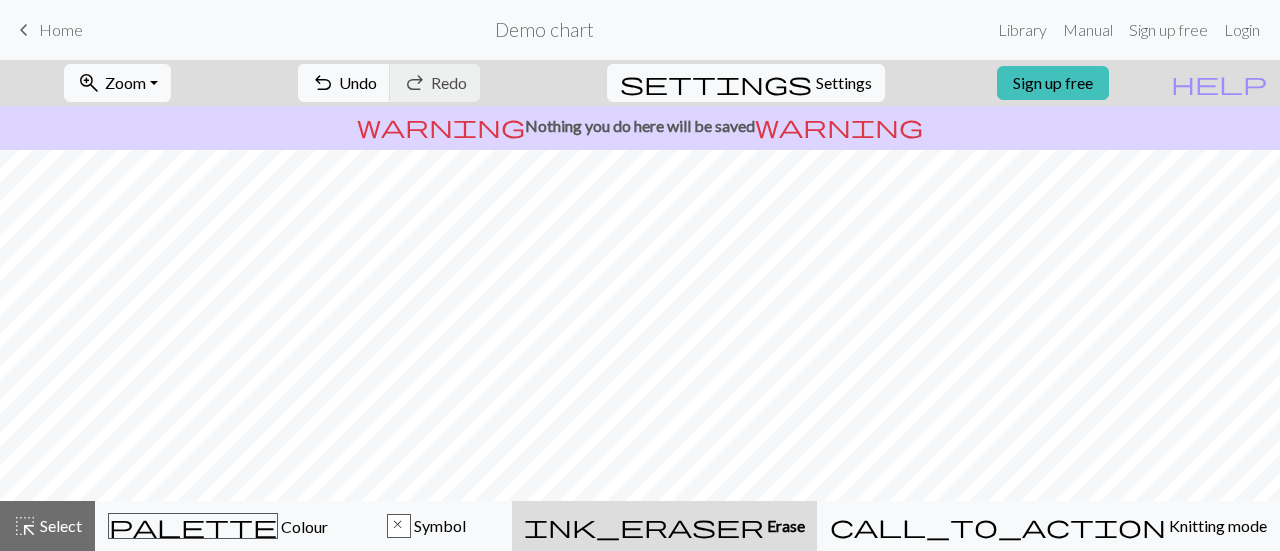click on "keyboard_arrow_left" at bounding box center [24, 30] 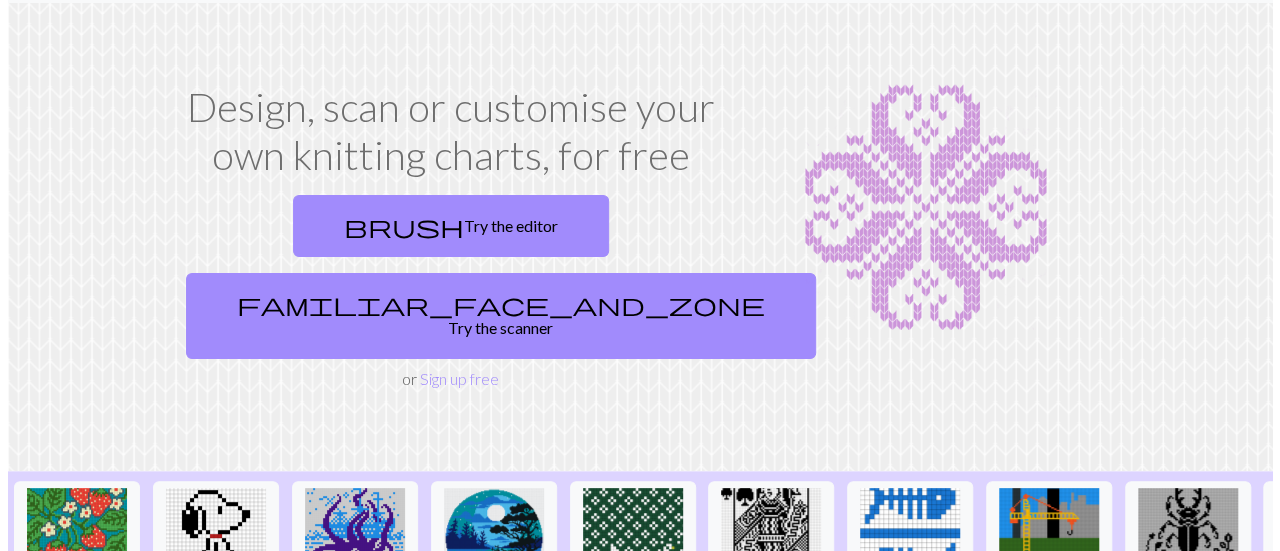 scroll, scrollTop: 0, scrollLeft: 0, axis: both 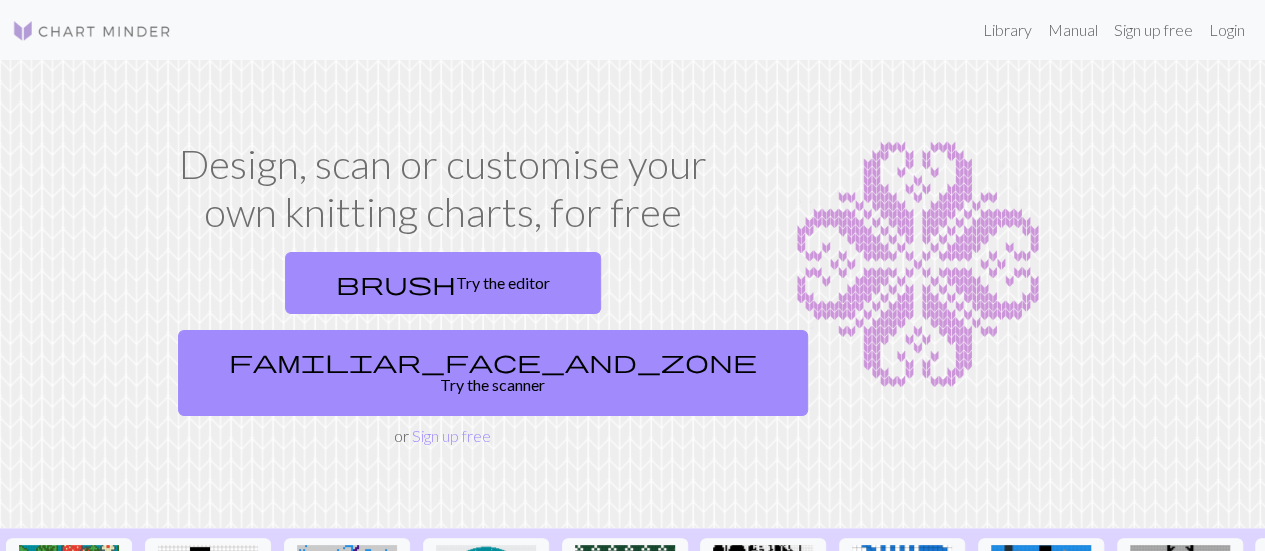 click at bounding box center (92, 31) 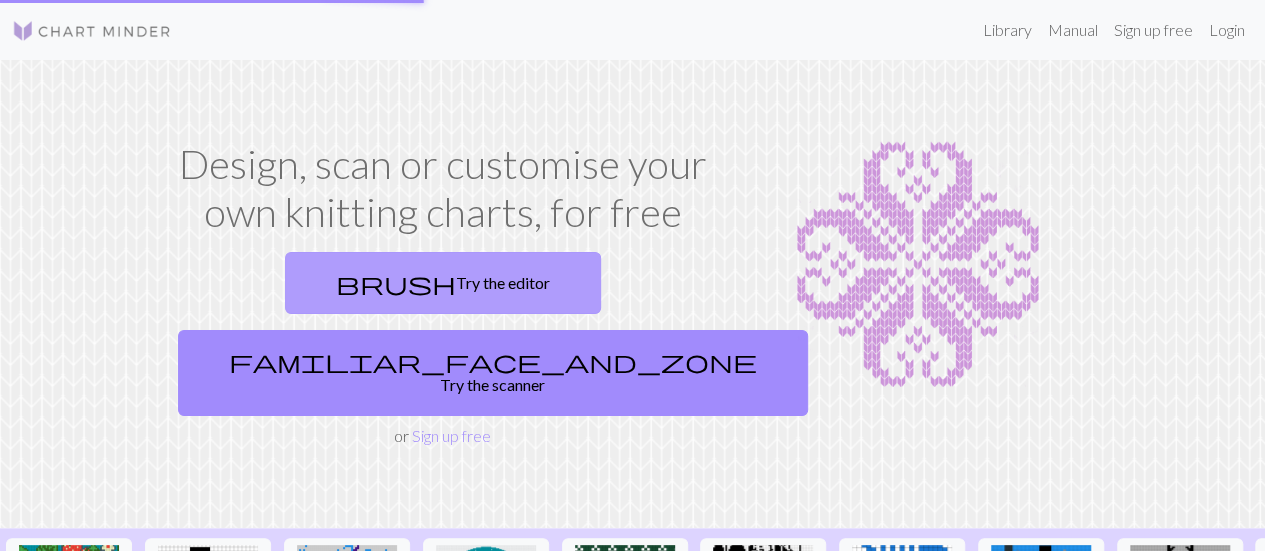 click on "brush  Try the editor" at bounding box center (443, 283) 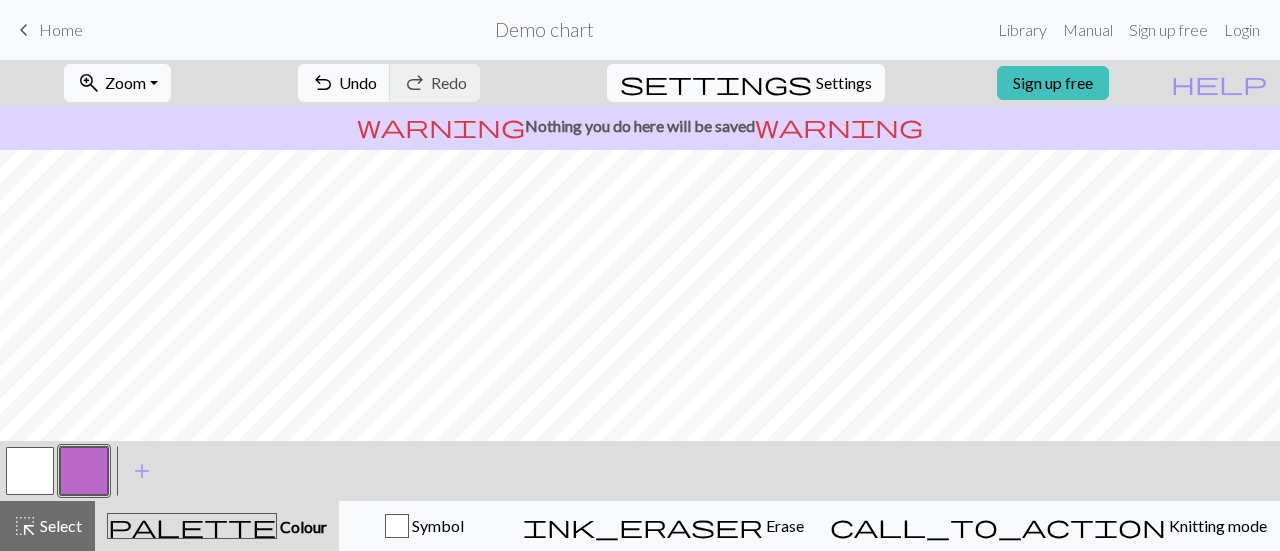 click on "settings  Settings" at bounding box center (746, 83) 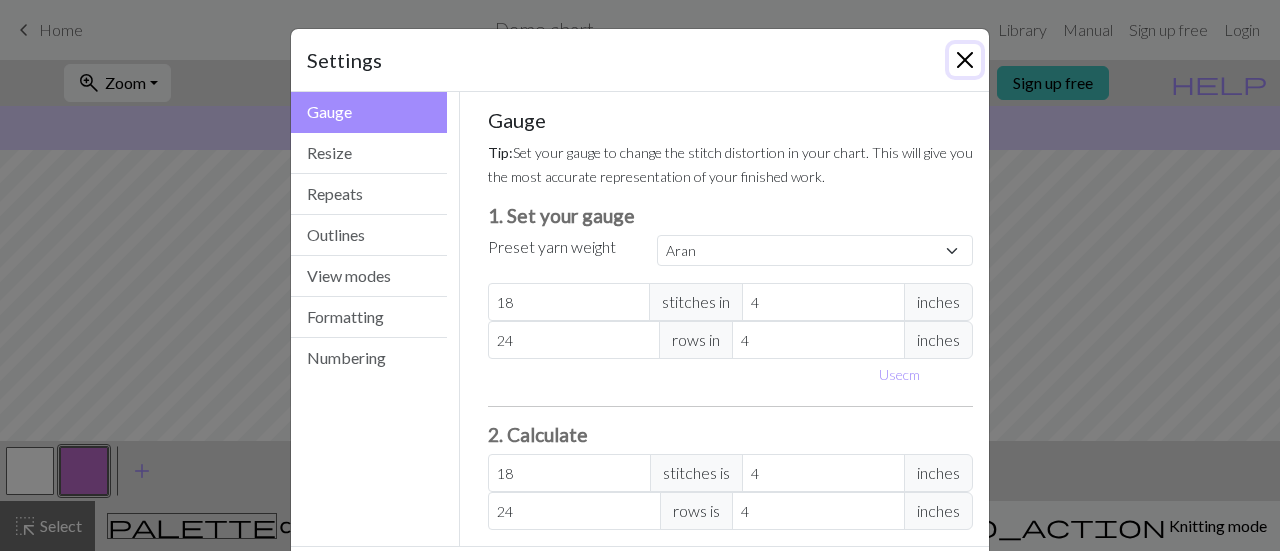 click at bounding box center (965, 60) 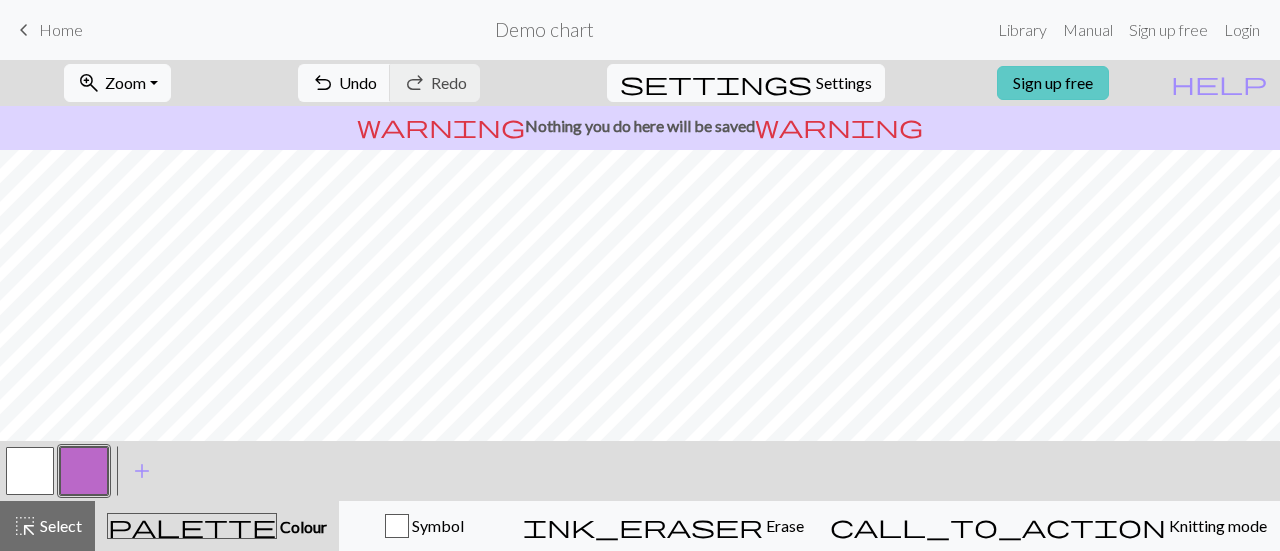 click on "Sign up free" at bounding box center [1053, 83] 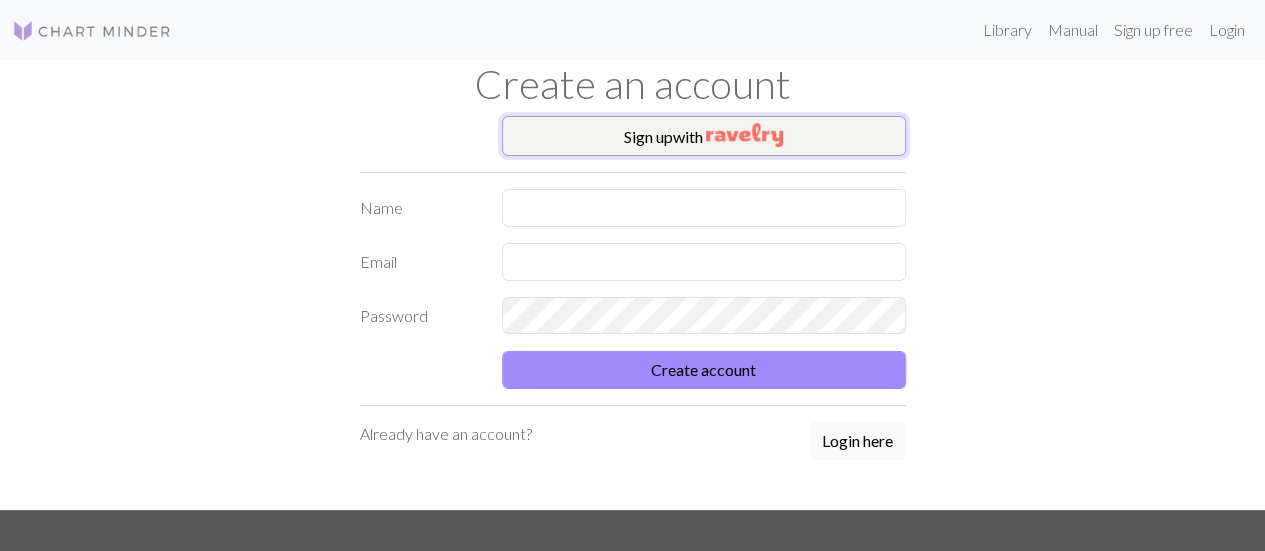 click on "Sign up  with" at bounding box center [704, 136] 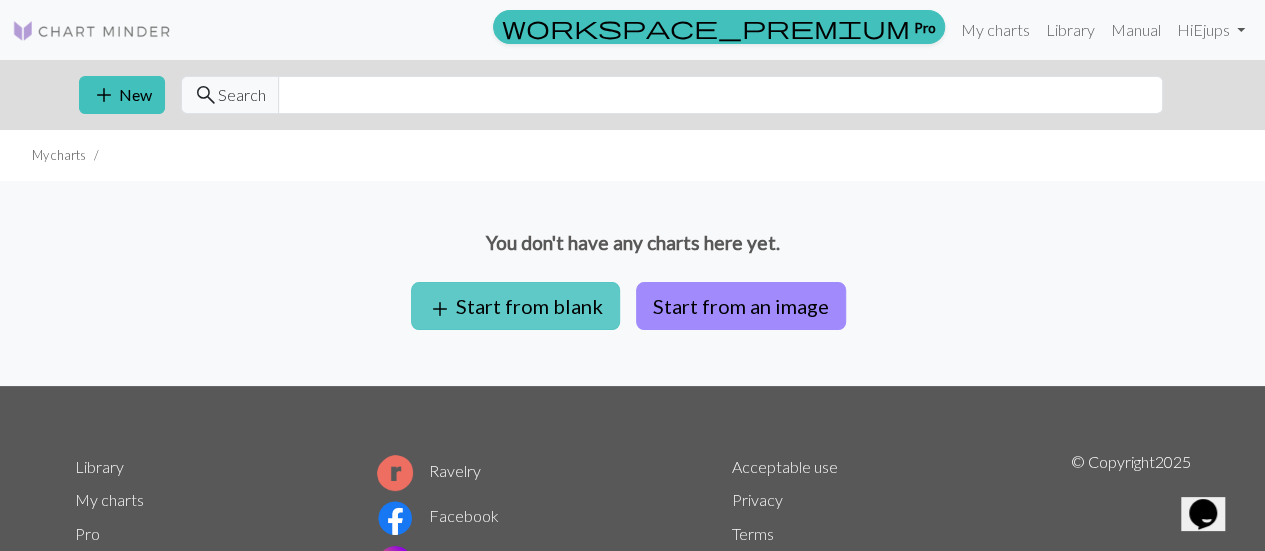 click on "add   Start from blank" at bounding box center [515, 306] 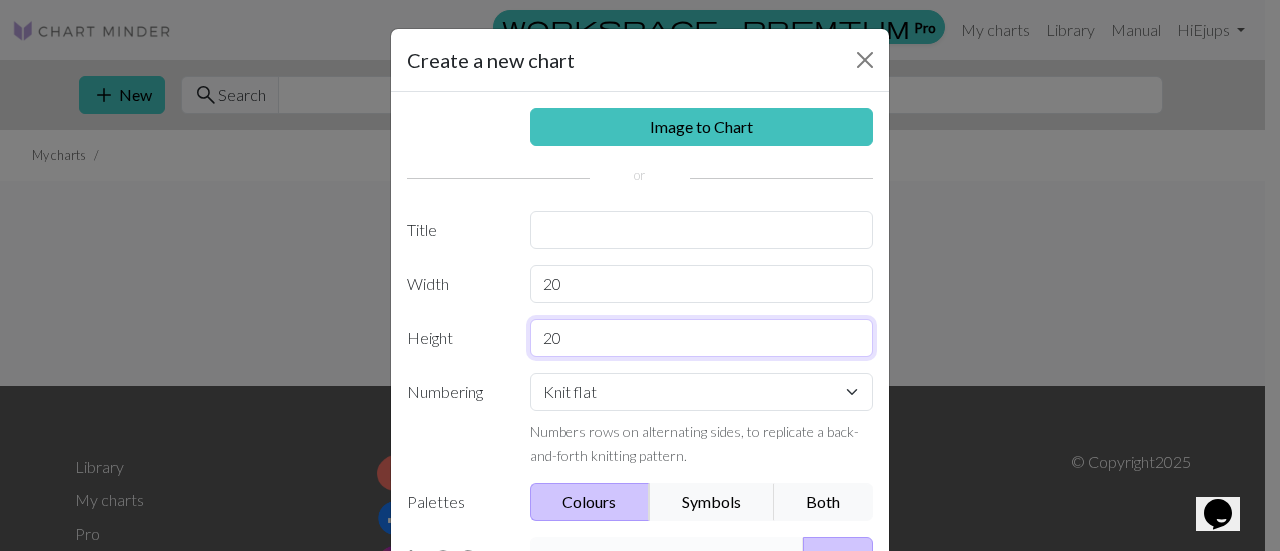 click on "20" at bounding box center (702, 338) 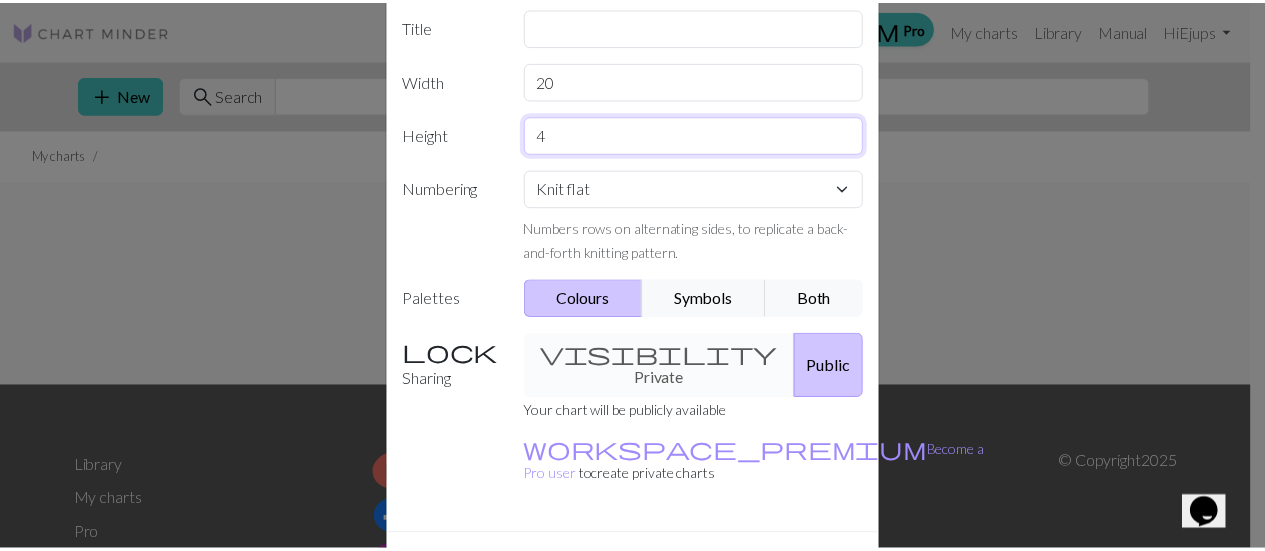 scroll, scrollTop: 206, scrollLeft: 0, axis: vertical 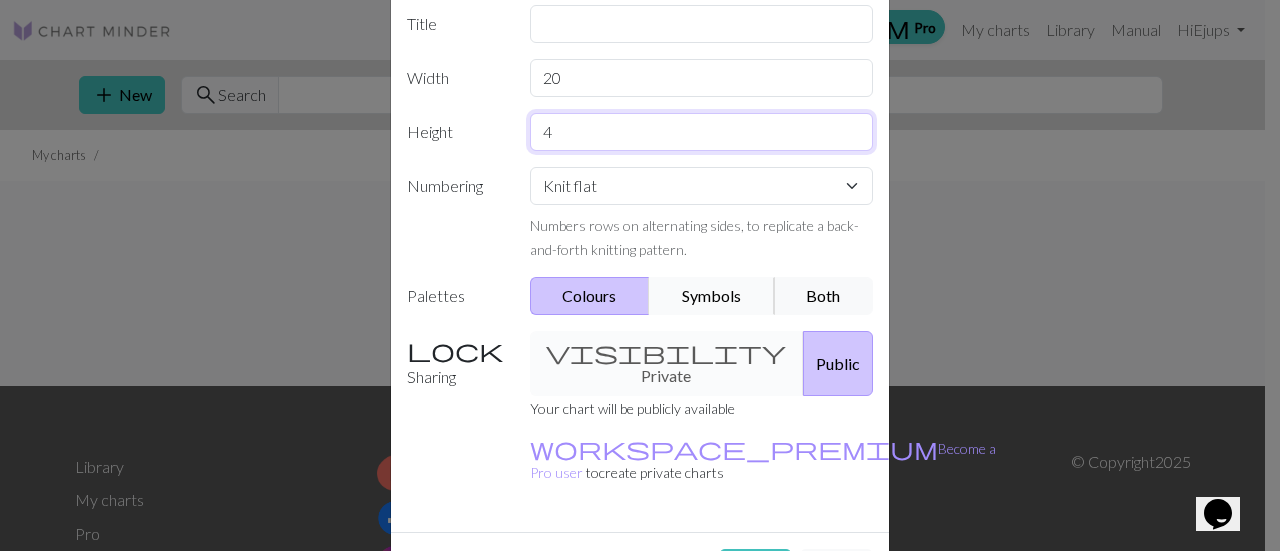 type on "4" 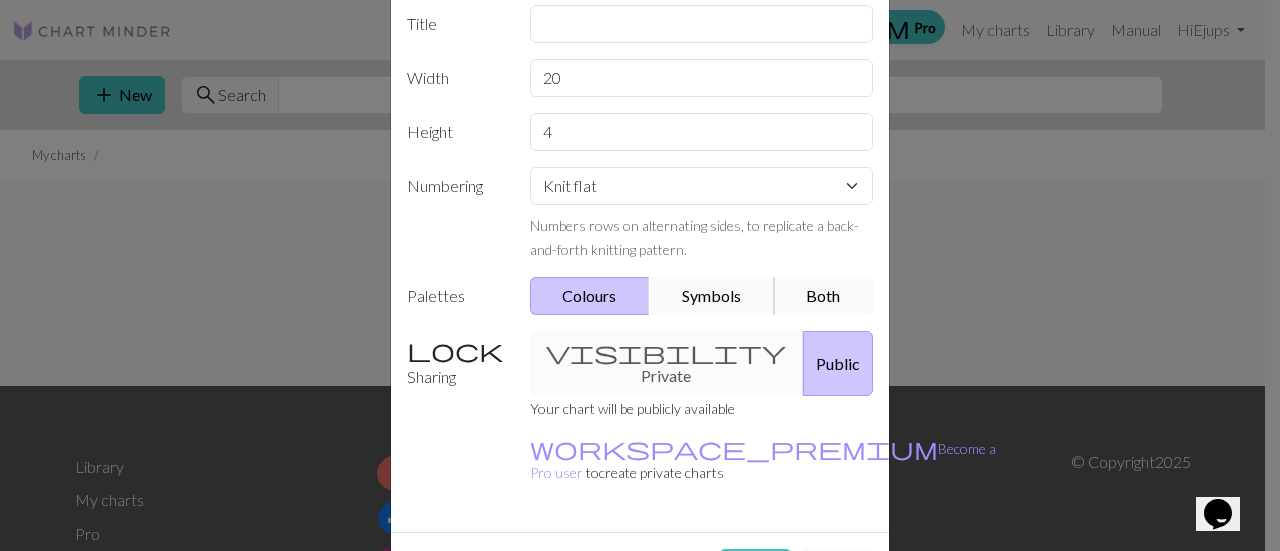 click on "Symbols" at bounding box center [712, 296] 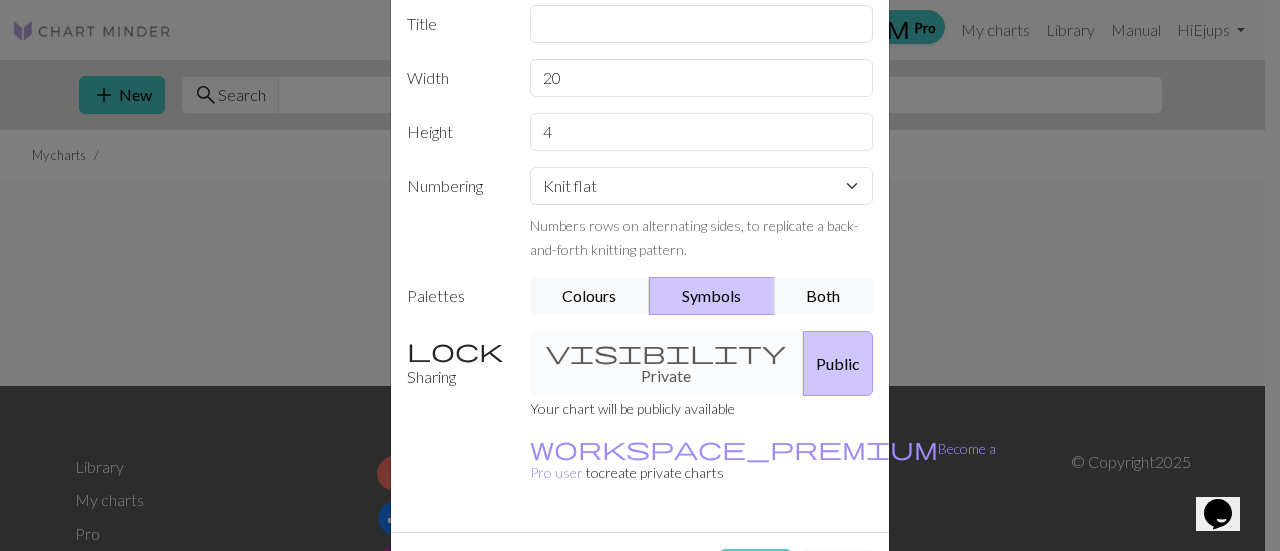 click on "Create" at bounding box center [755, 568] 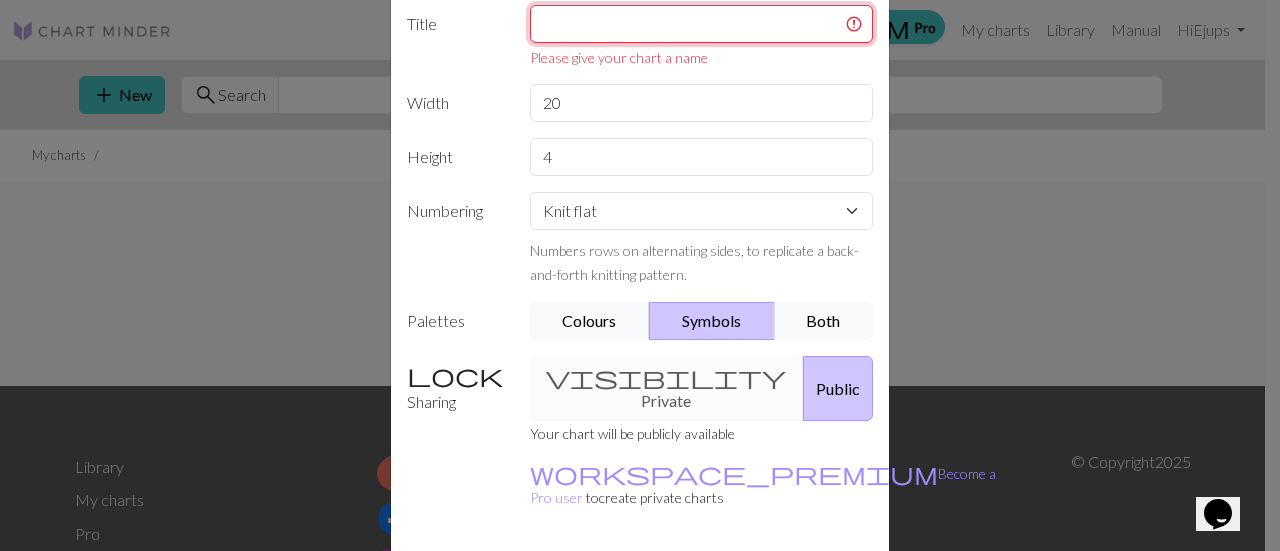 click at bounding box center (702, 24) 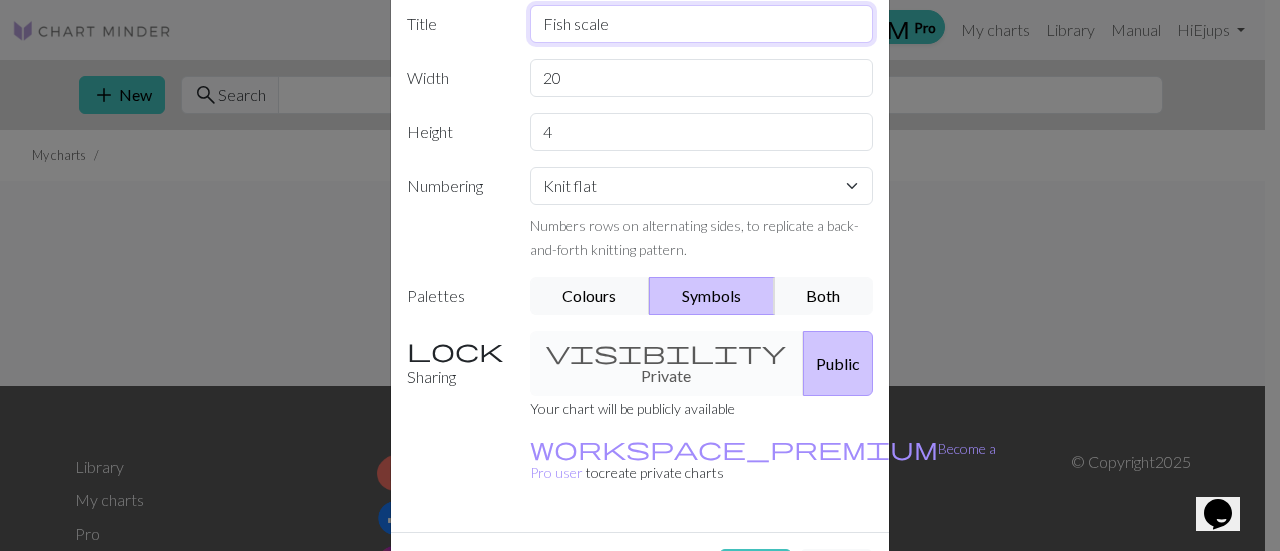 type on "Fish scale" 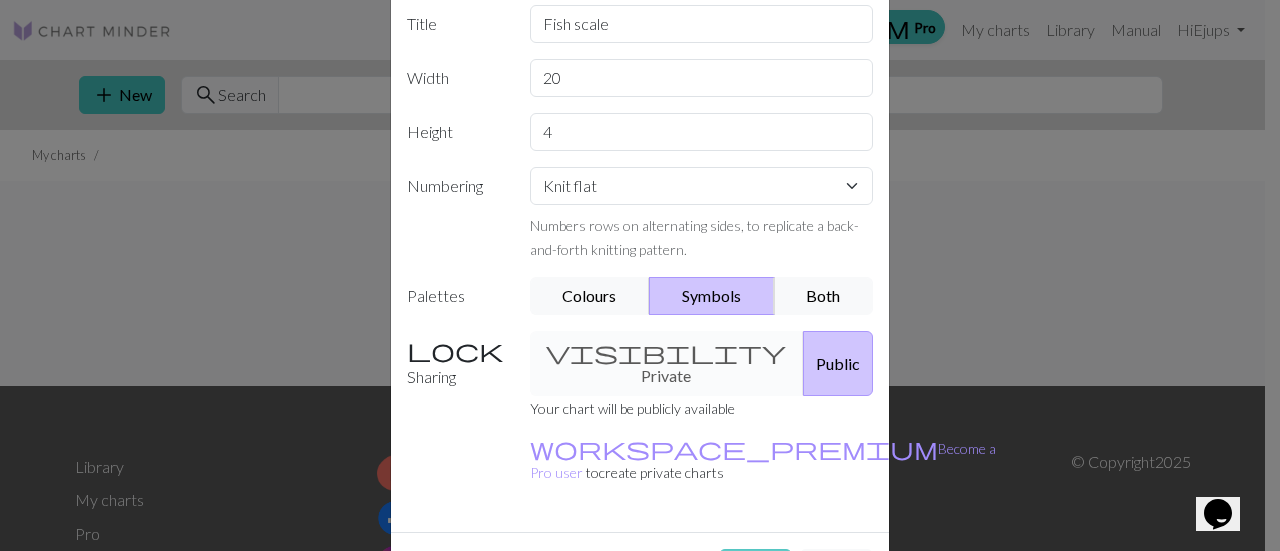 click on "Create" at bounding box center [755, 568] 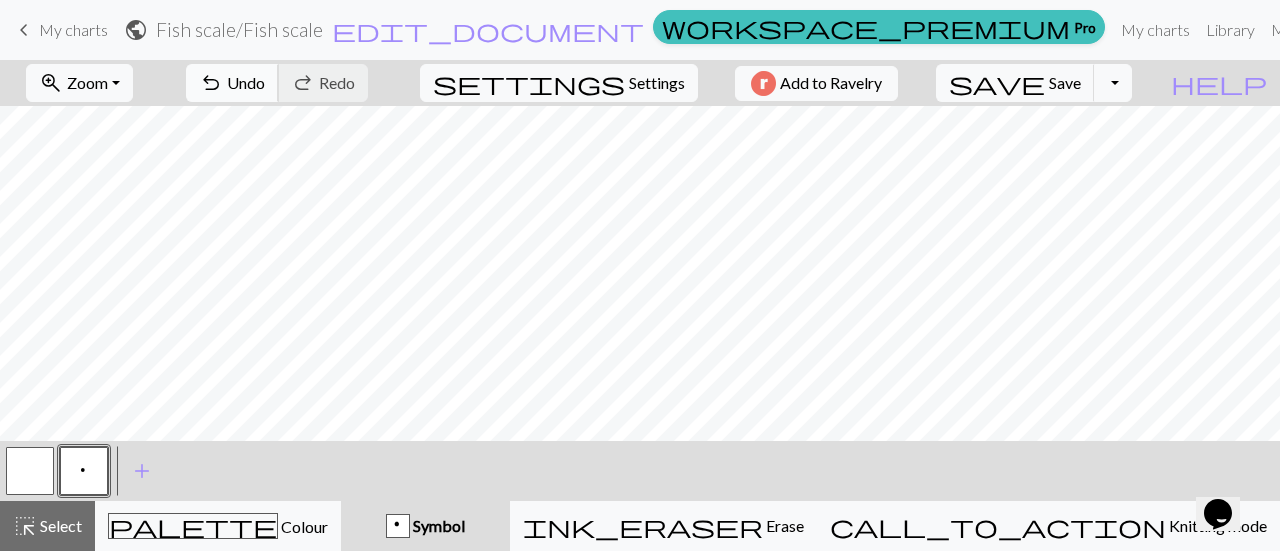 click on "Undo" at bounding box center [246, 82] 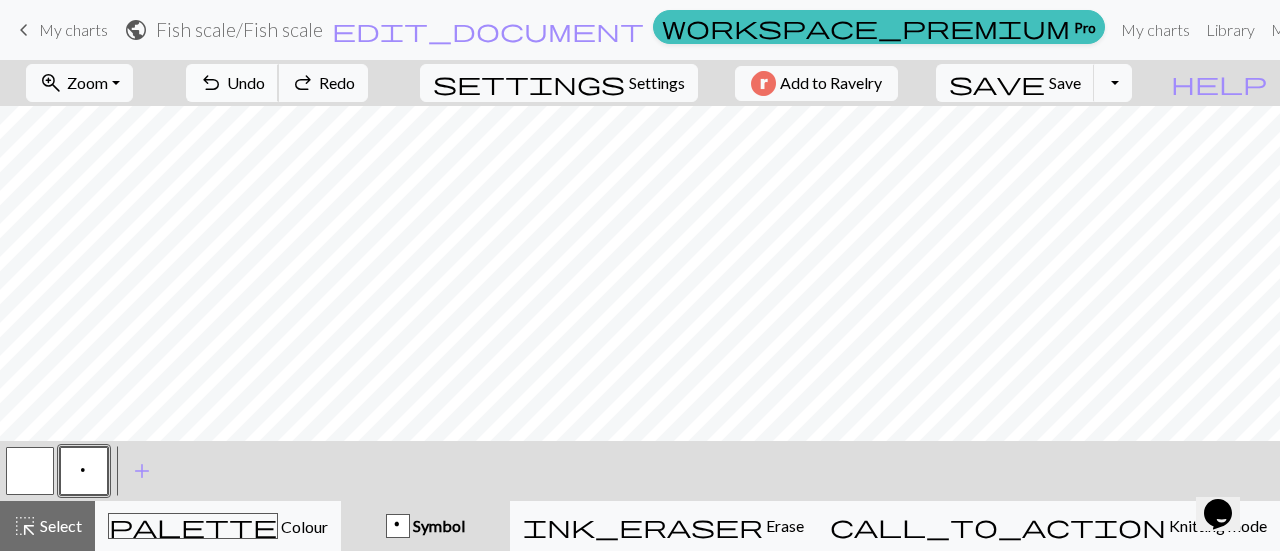 click on "Undo" at bounding box center [246, 82] 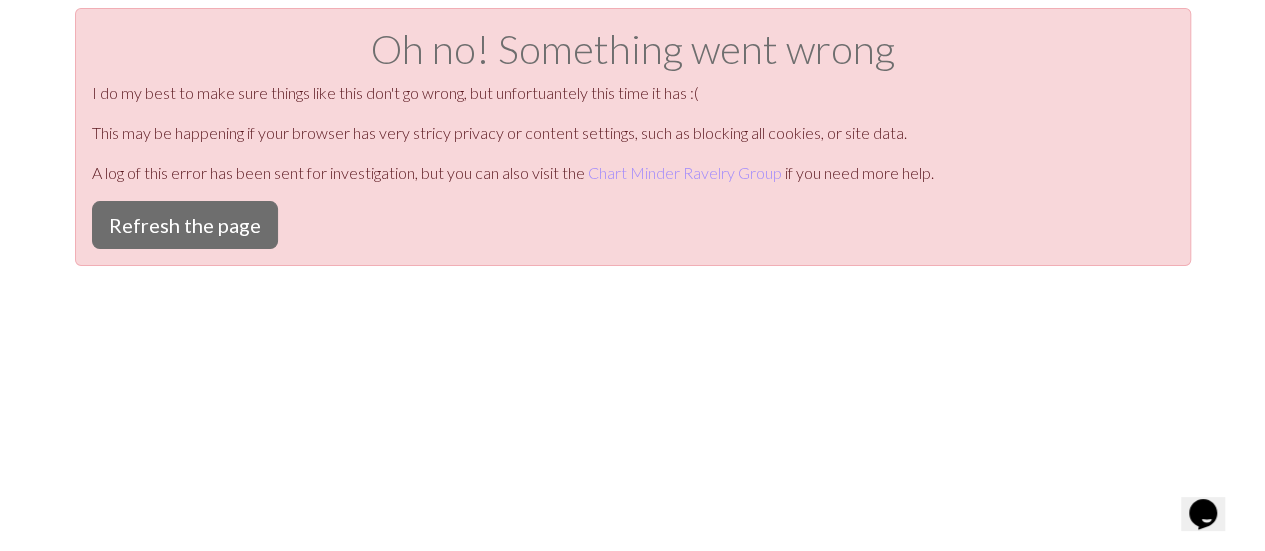 click on "I do my best to make sure things like this don't go wrong, but unfortuantely this time it has :(" at bounding box center (633, 93) 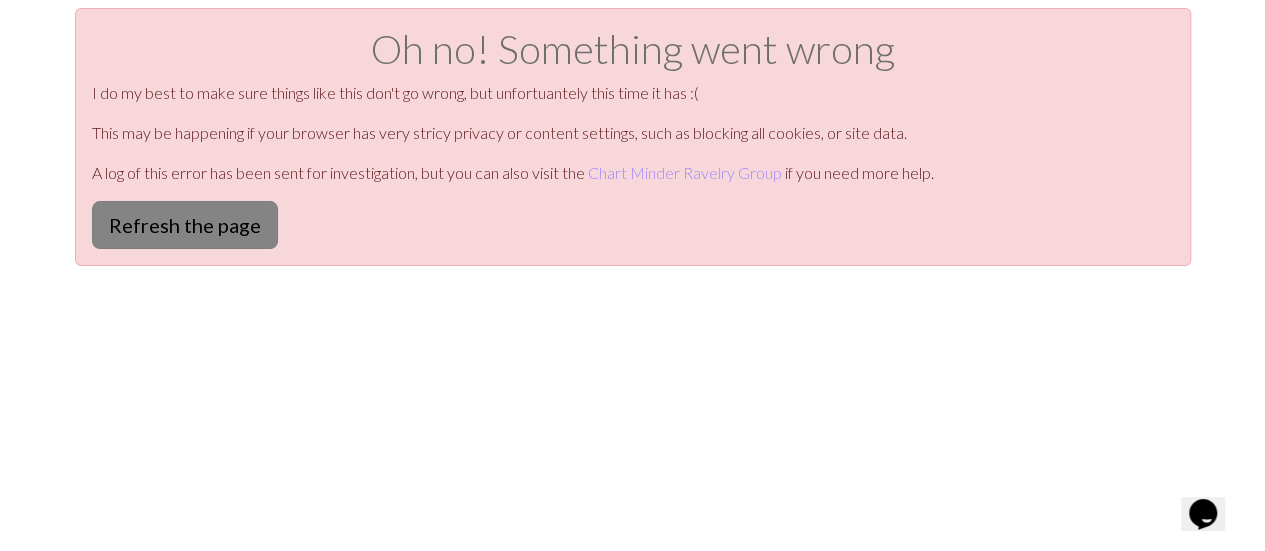 click on "Refresh the page" at bounding box center [185, 225] 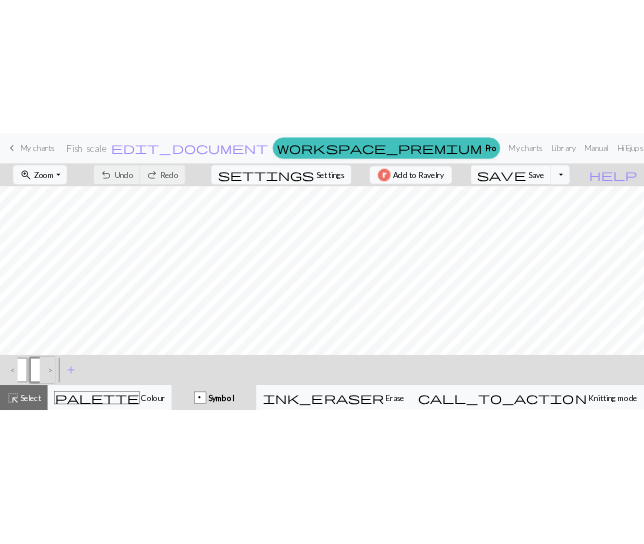 scroll, scrollTop: 0, scrollLeft: 0, axis: both 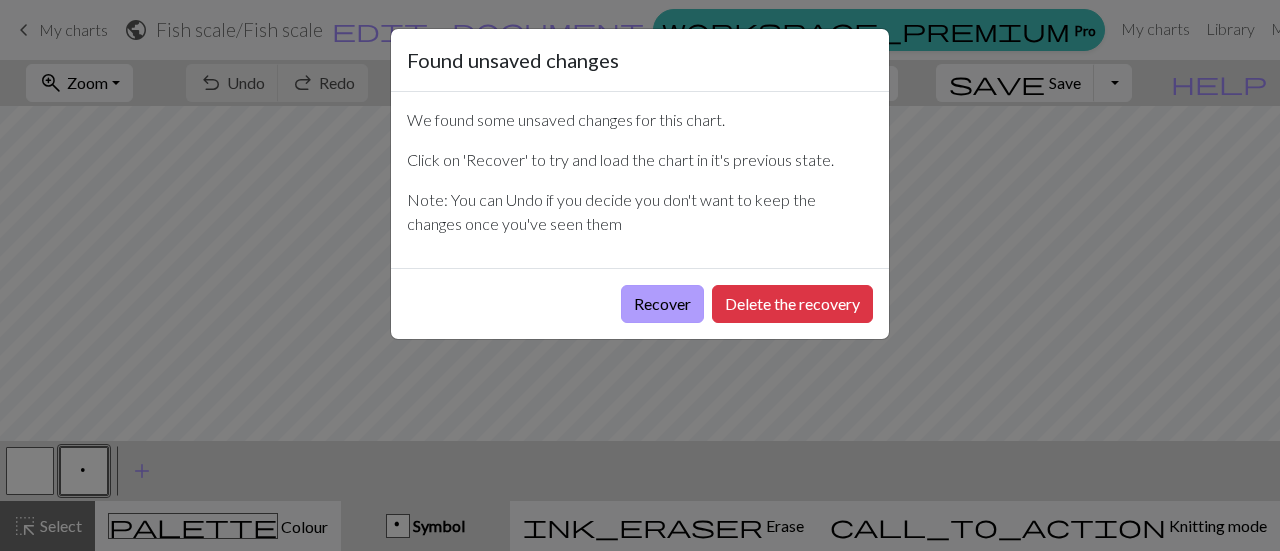 click on "Recover" at bounding box center (662, 304) 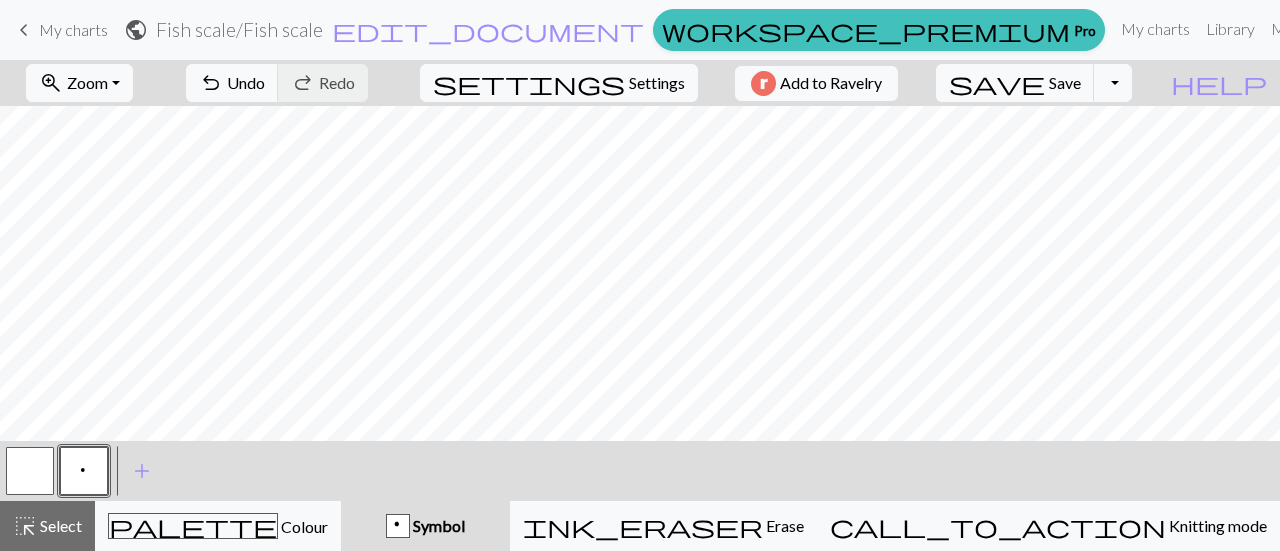 click on "p   Symbol" at bounding box center (425, 526) 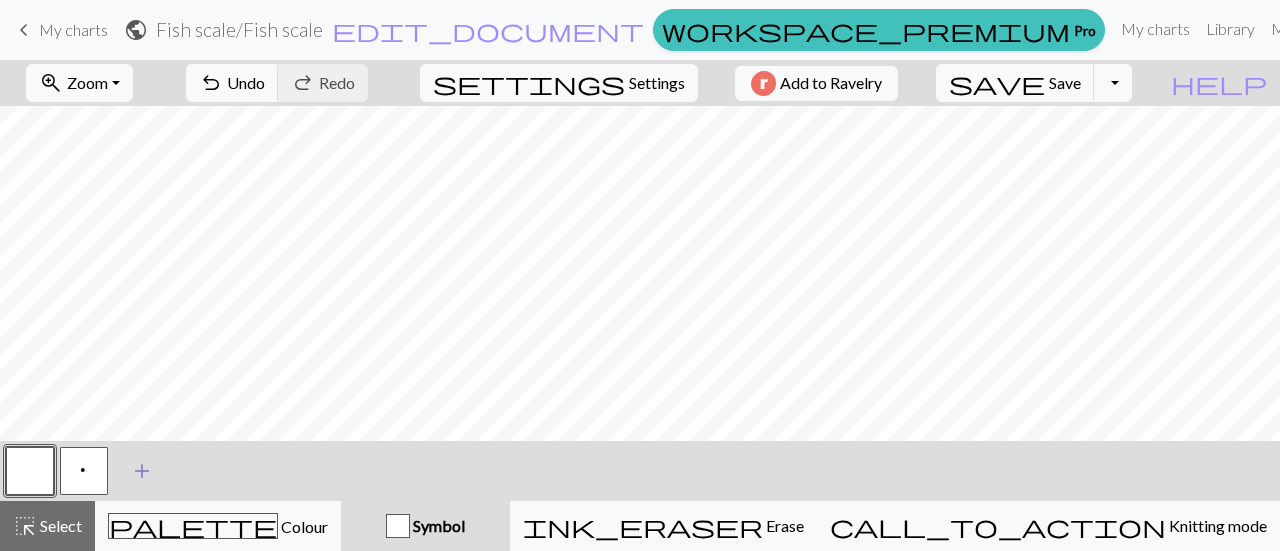 click on "add" at bounding box center [142, 471] 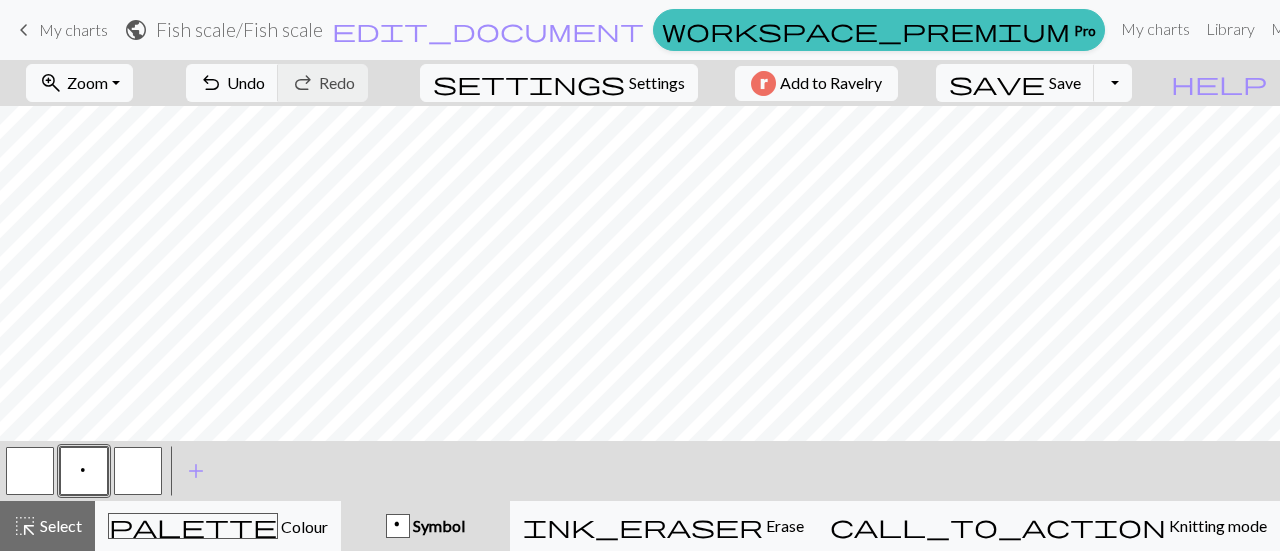 click at bounding box center (138, 471) 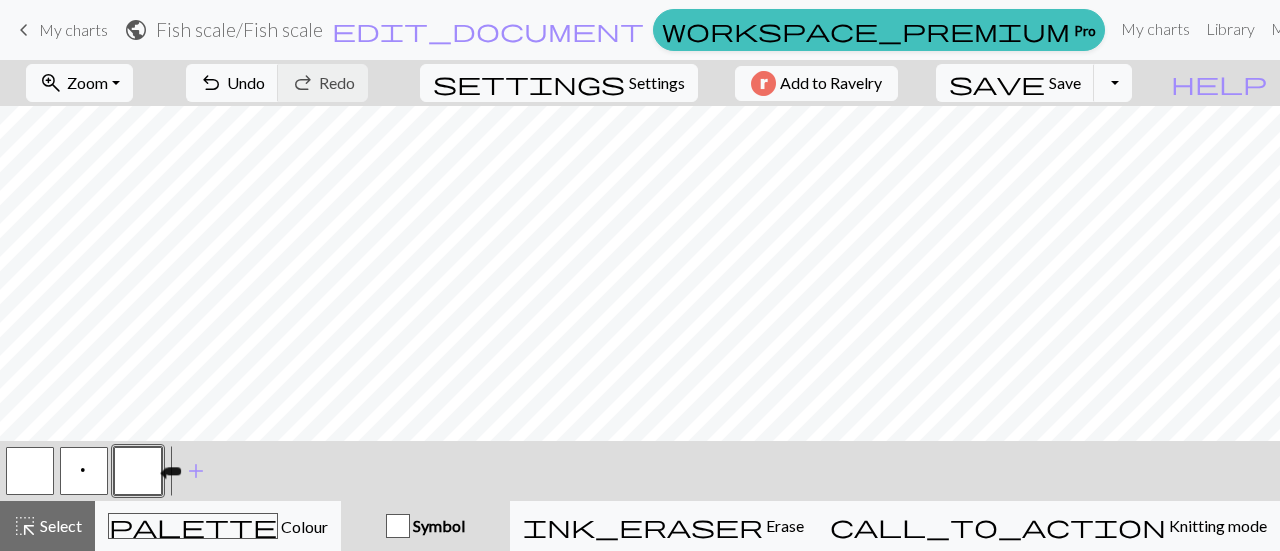 click at bounding box center [138, 471] 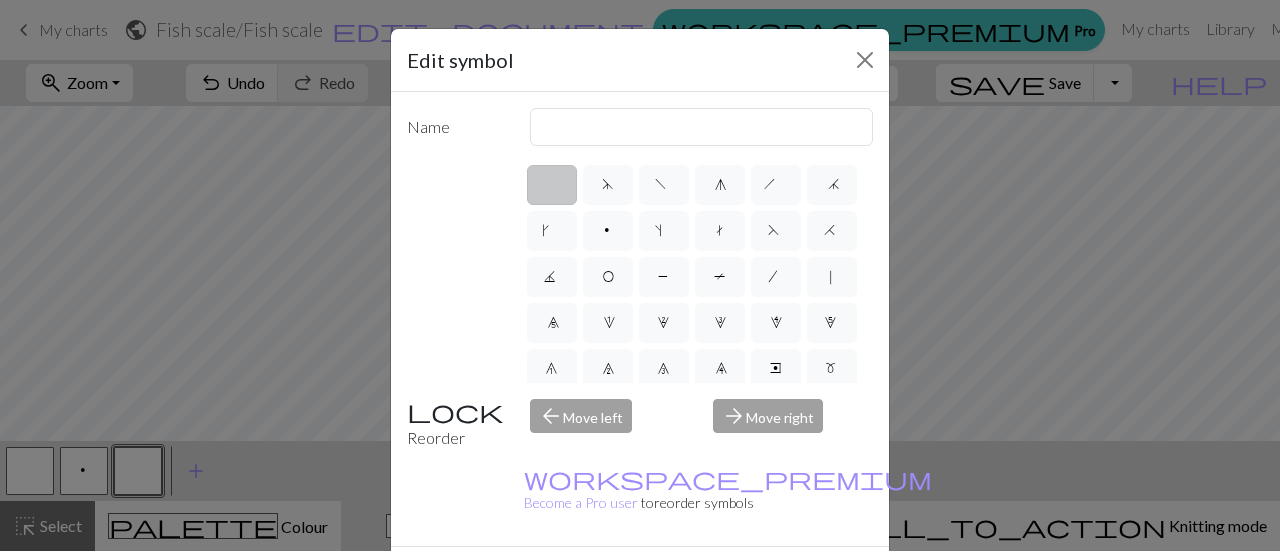 click on "Edit symbol Name d f g h j k p s t F H J O P T / | 0 1 2 3 4 5 6 7 8 9 e m n G I ' ~ . ` , " : ; + ( ) & * ^ % _ - a b c i l o r u v w x y z A B C D E K L M N R S U V W X Y < > Reorder arrow_back Move left arrow_forward Move right workspace_premium Become a Pro user   to  reorder symbols Delete Done Cancel" at bounding box center (640, 275) 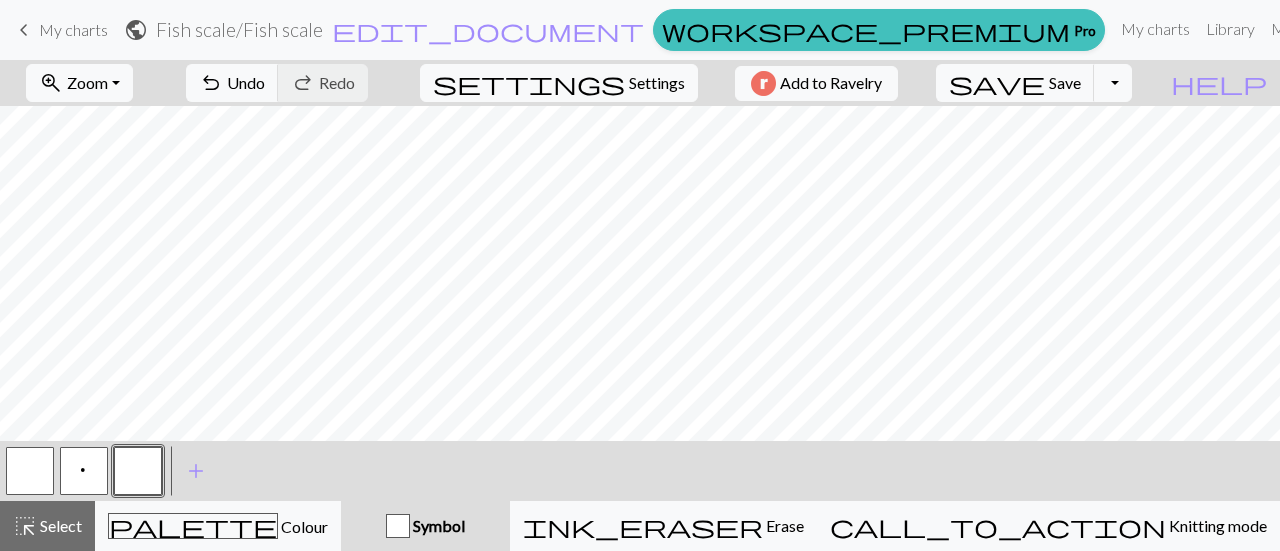 click at bounding box center [138, 471] 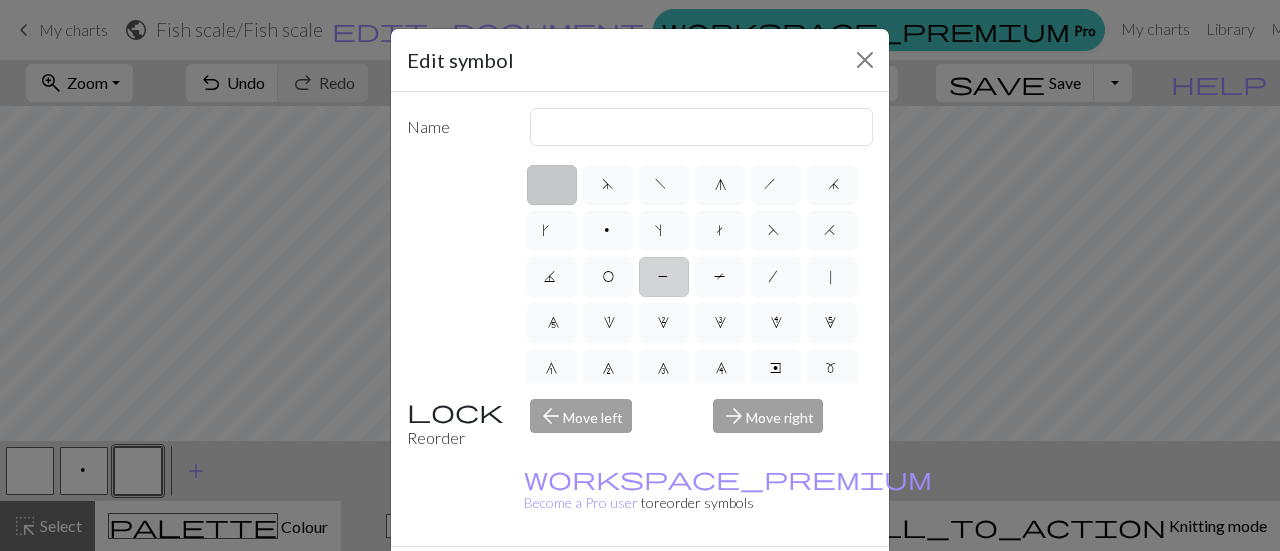 click on "P" at bounding box center (664, 279) 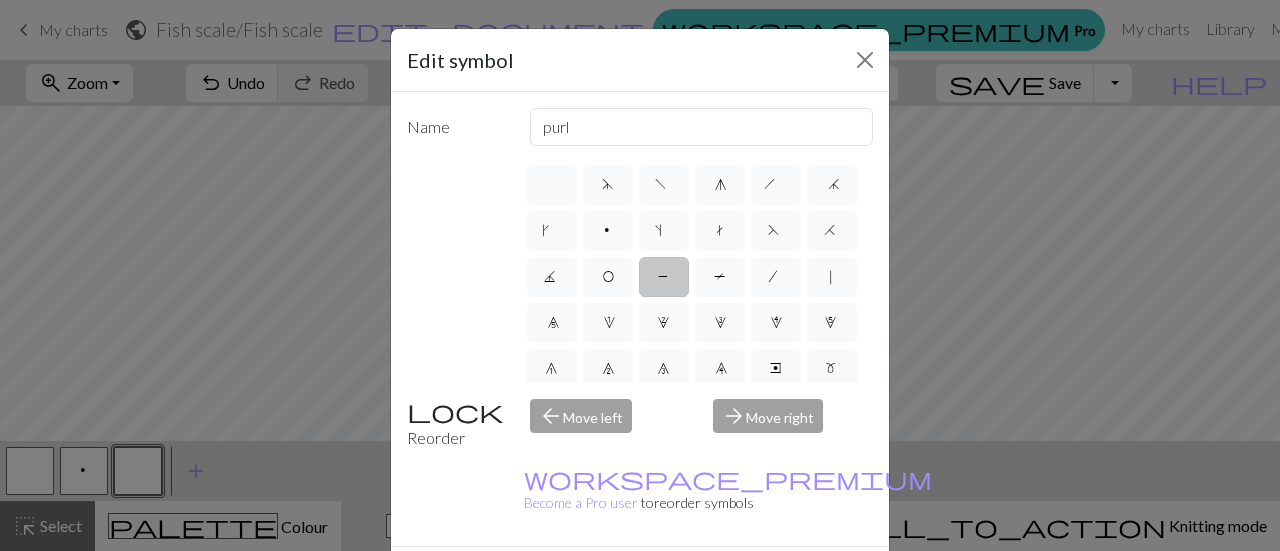 click on "Done" at bounding box center [760, 582] 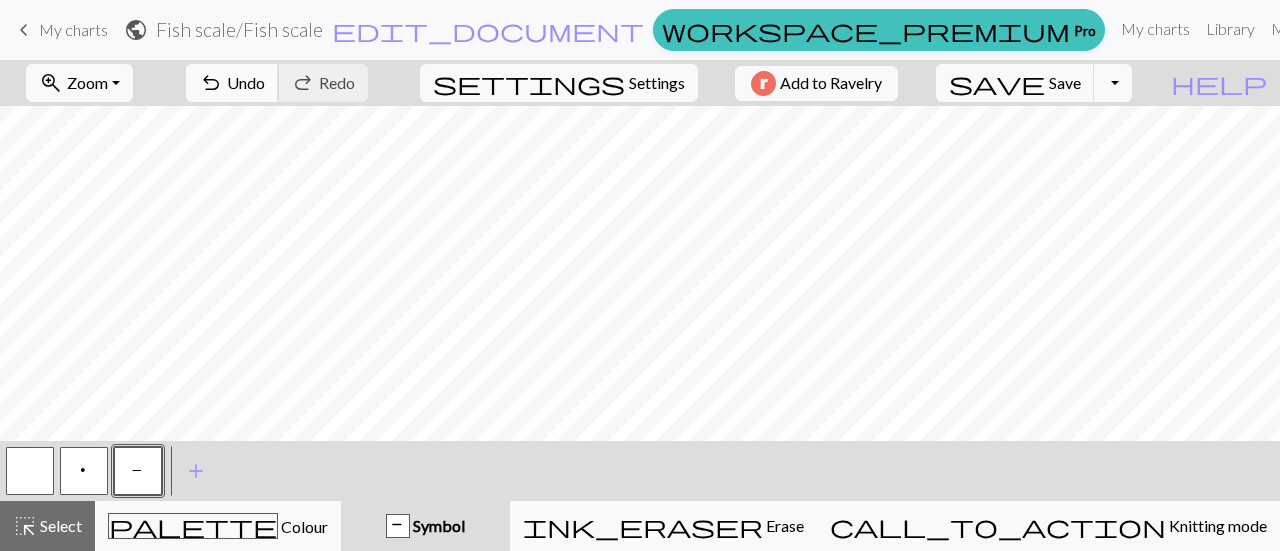 click on "undo Undo Undo" at bounding box center (232, 83) 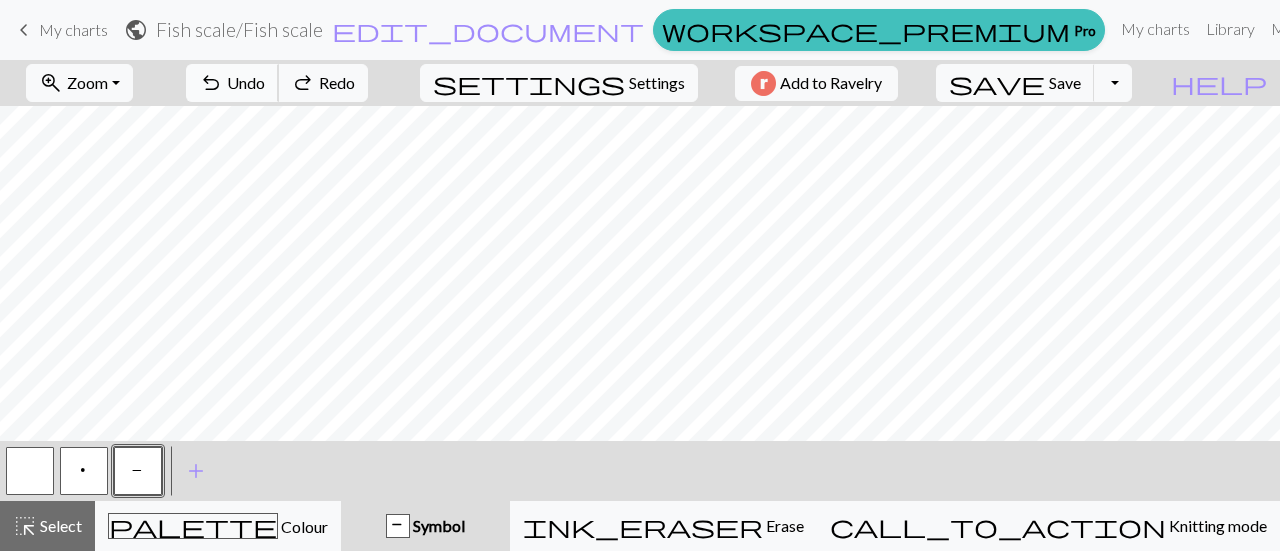 click on "undo Undo Undo" at bounding box center (232, 83) 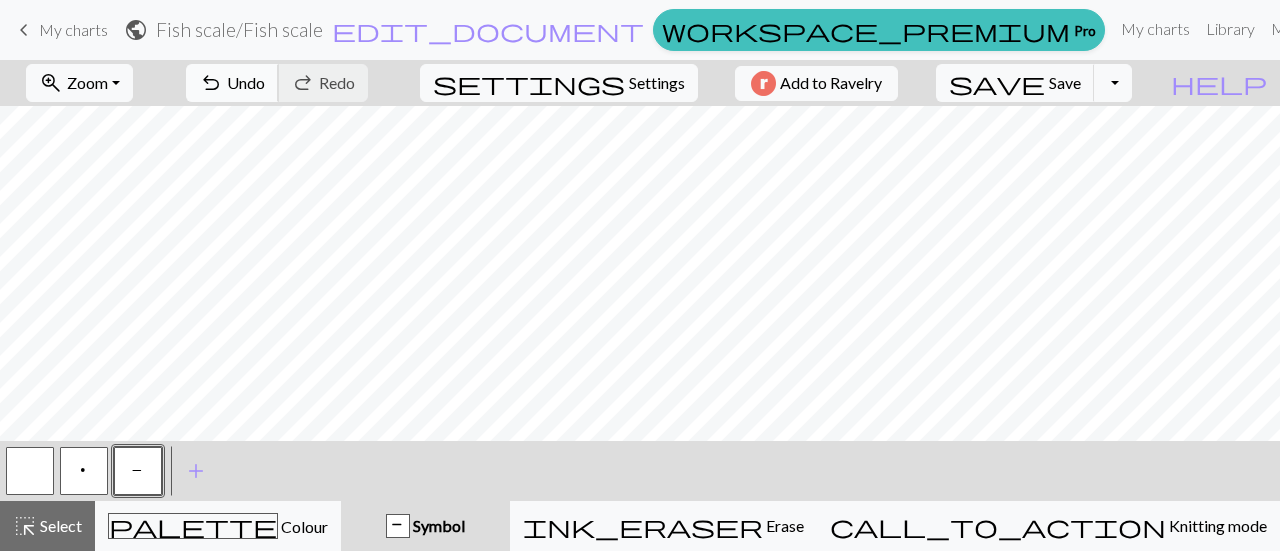 click on "Undo" at bounding box center [246, 82] 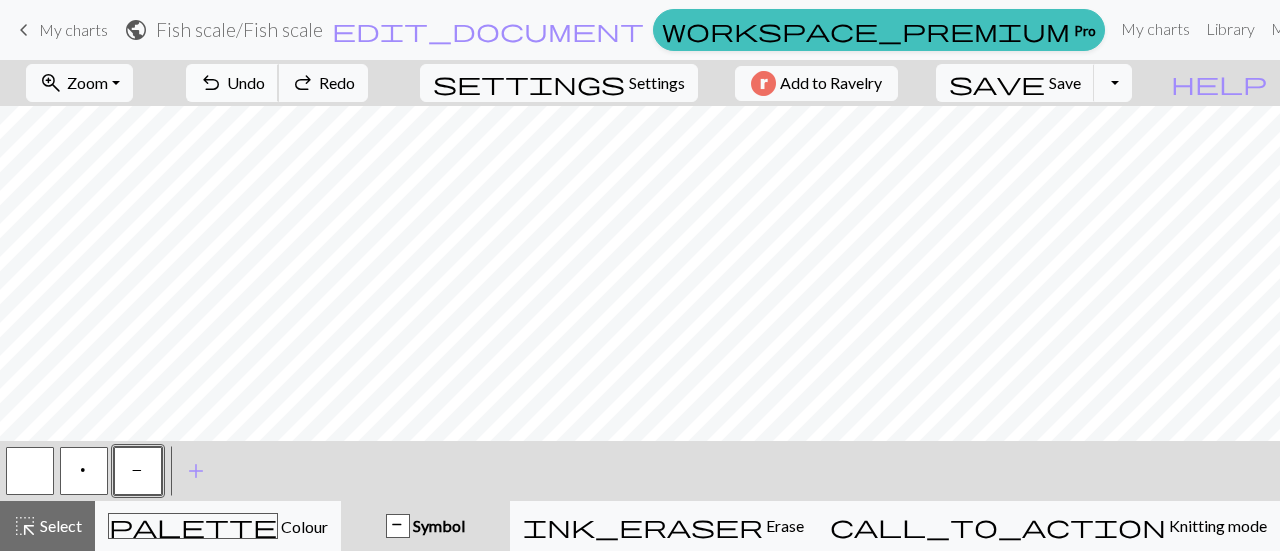 click on "Undo" at bounding box center [246, 82] 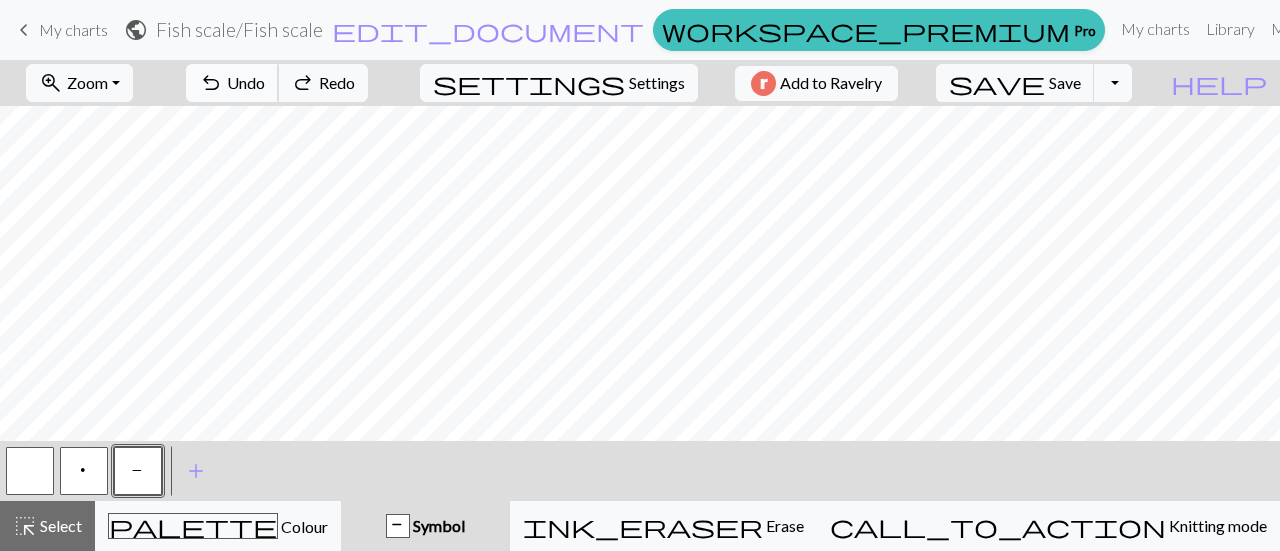click on "Undo" at bounding box center (246, 82) 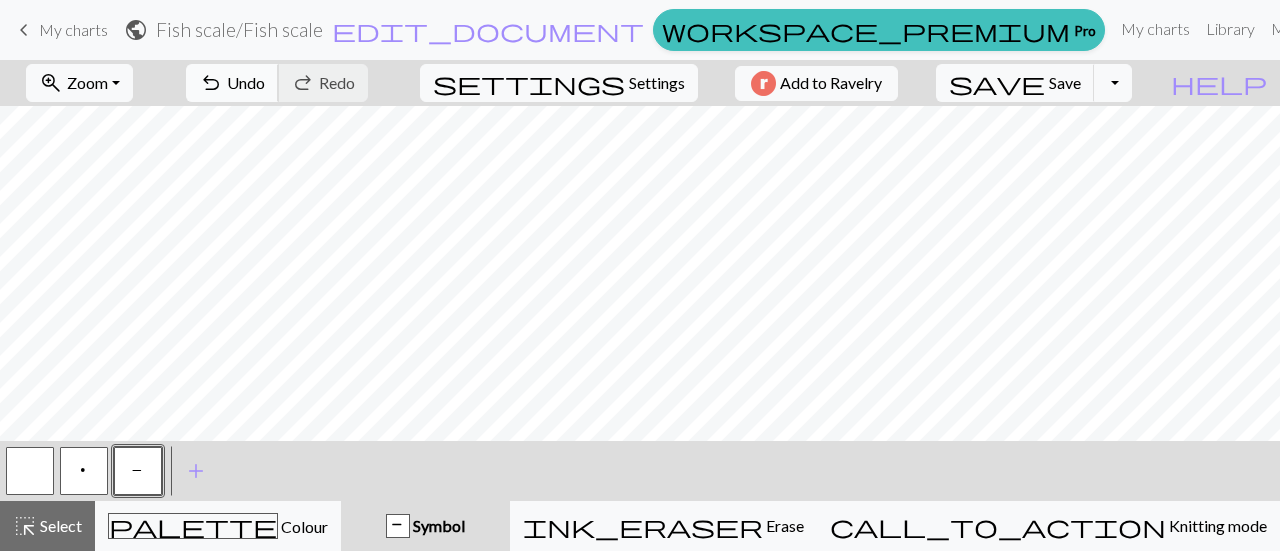 click on "Undo" at bounding box center [246, 82] 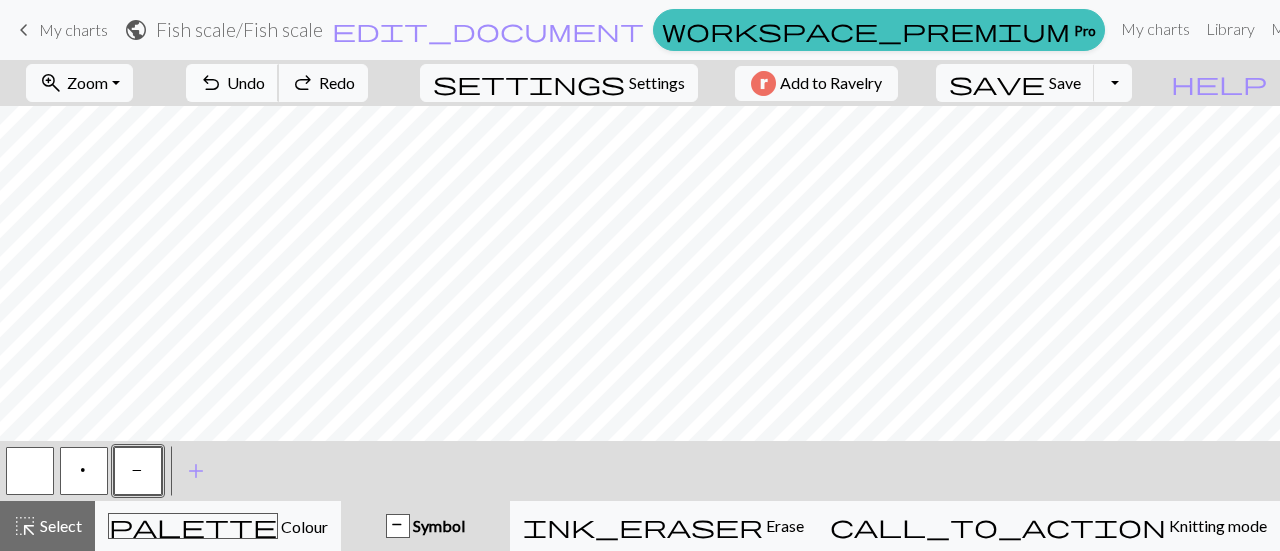click on "Undo" at bounding box center [246, 82] 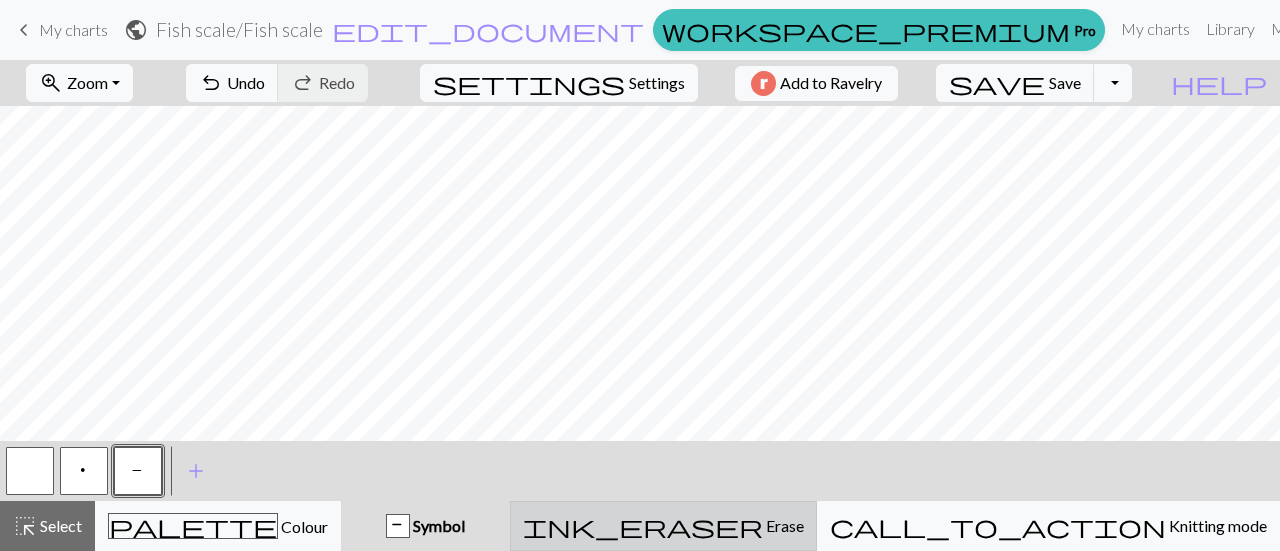 click on "Erase" at bounding box center [783, 525] 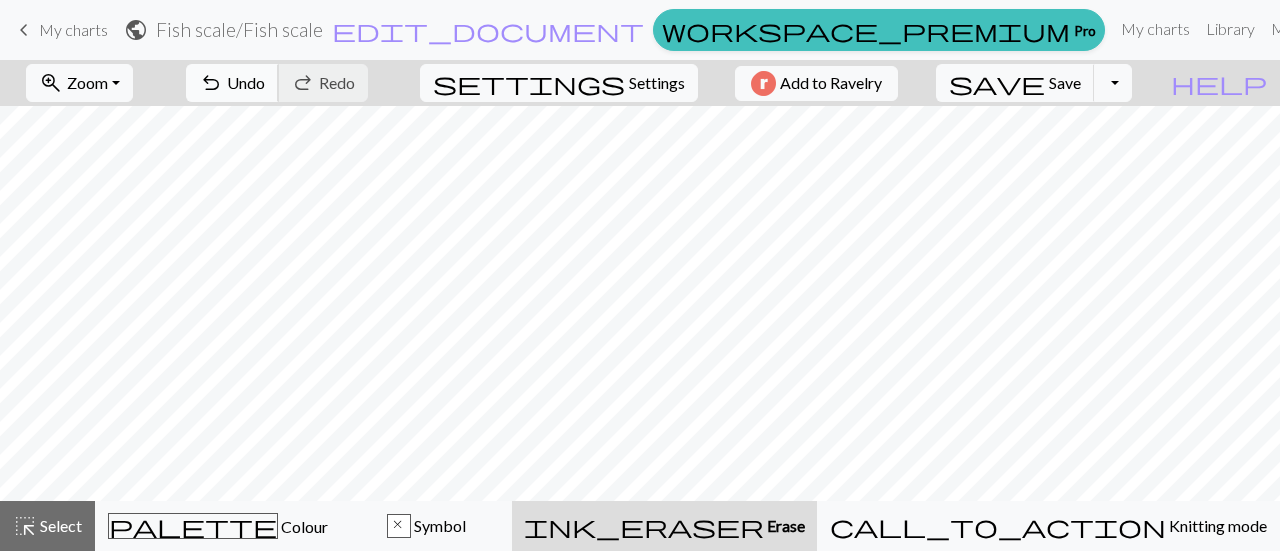 click on "undo Undo Undo" at bounding box center (232, 83) 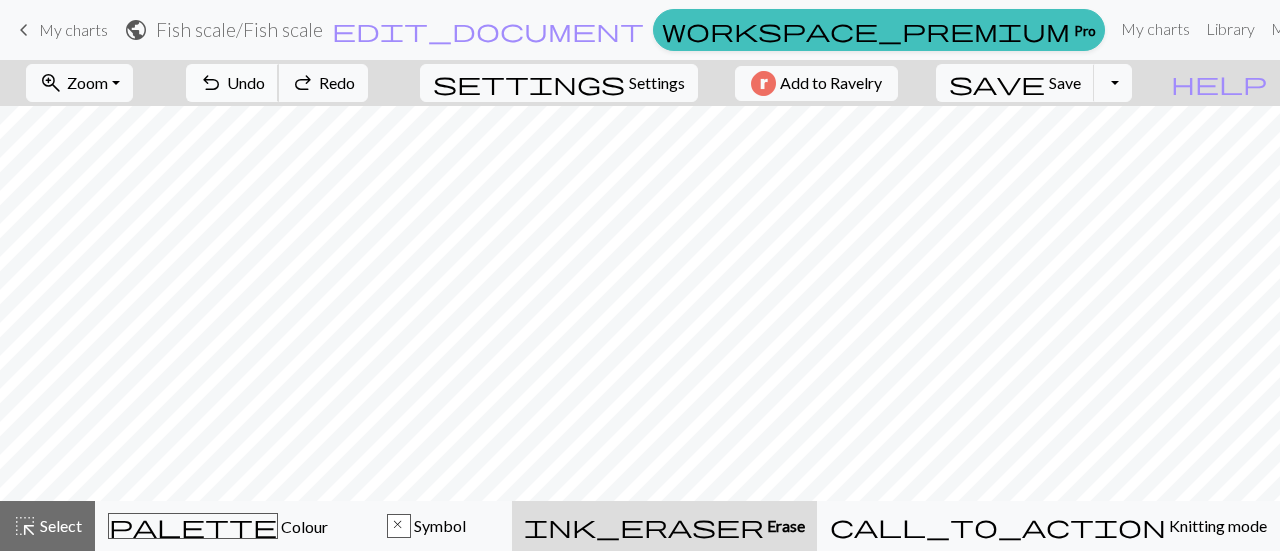 click on "undo Undo Undo" at bounding box center (232, 83) 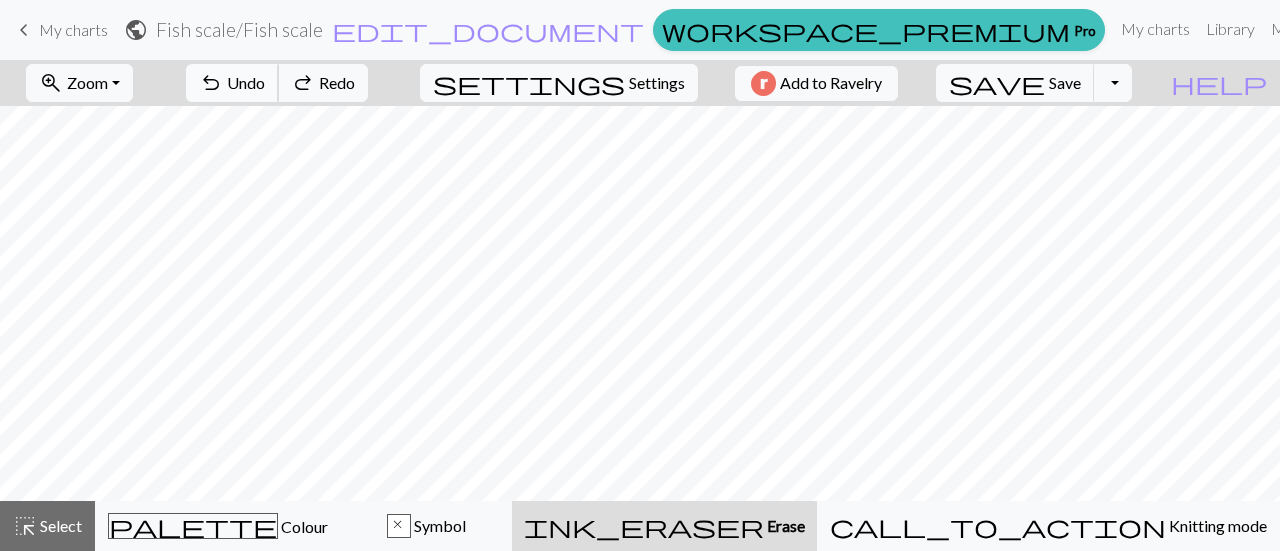 click on "undo Undo Undo" at bounding box center (232, 83) 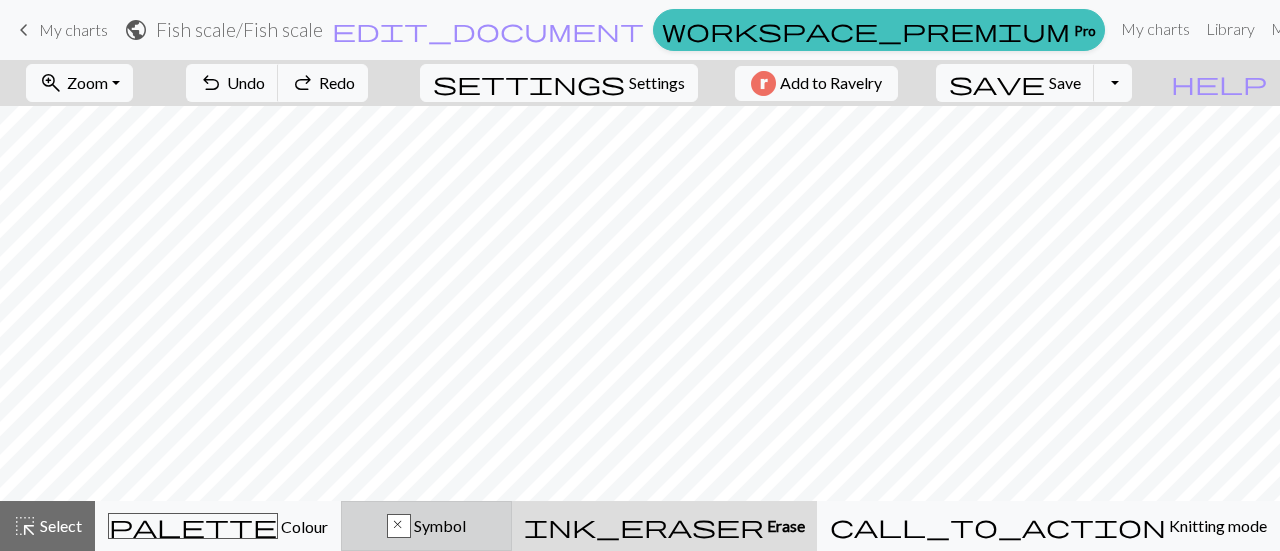 click on "x   Symbol" at bounding box center [426, 526] 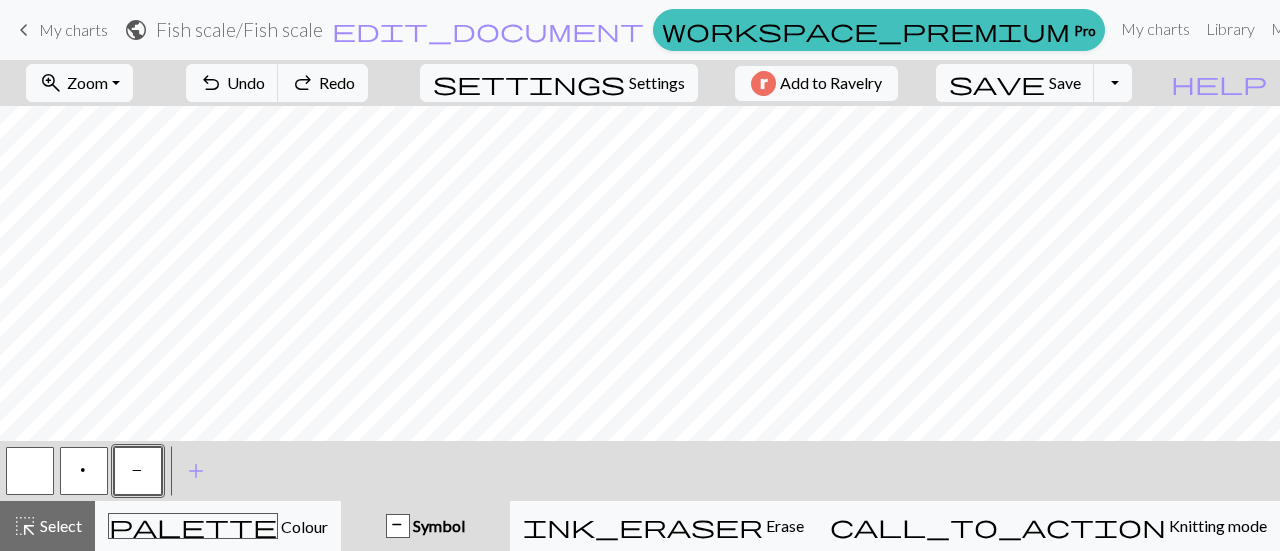 click on "P" at bounding box center [138, 471] 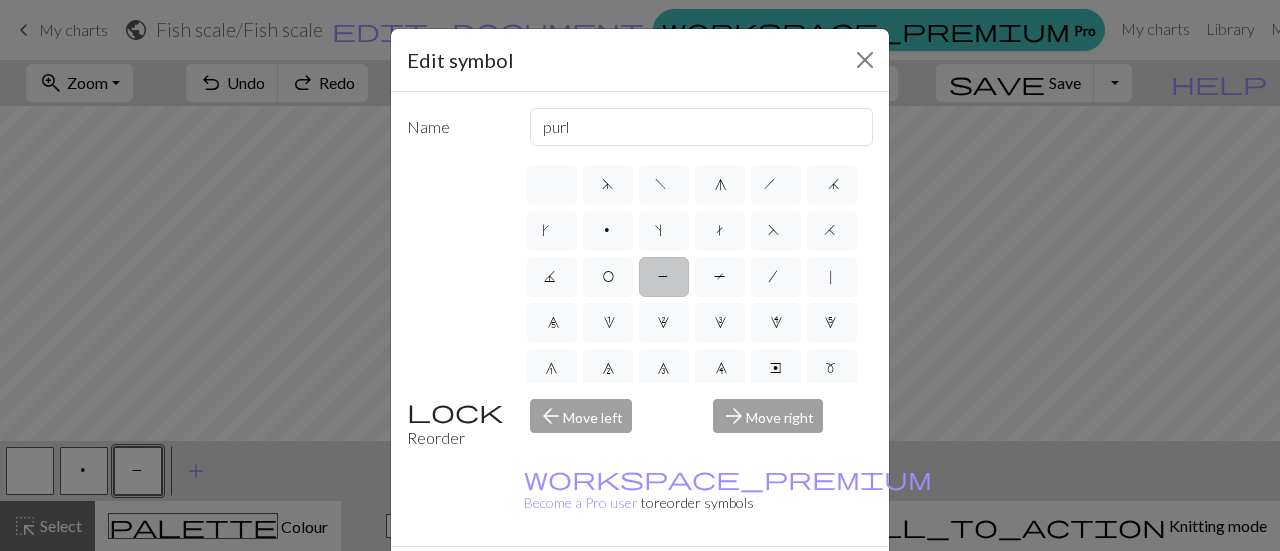 click on "P" at bounding box center [664, 277] 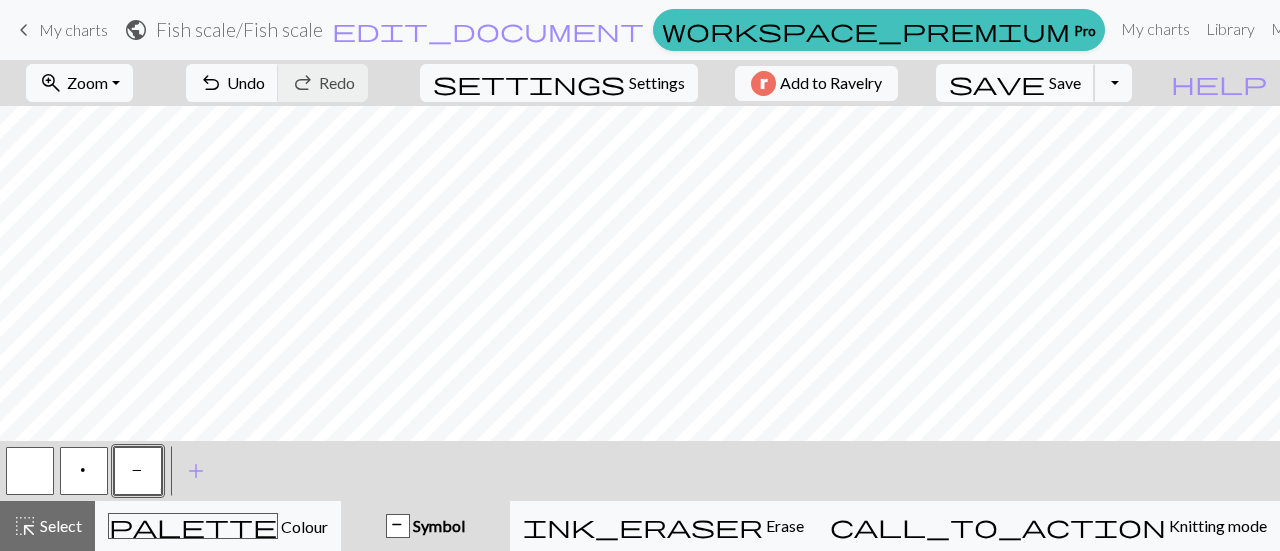 click on "Save" at bounding box center (1065, 82) 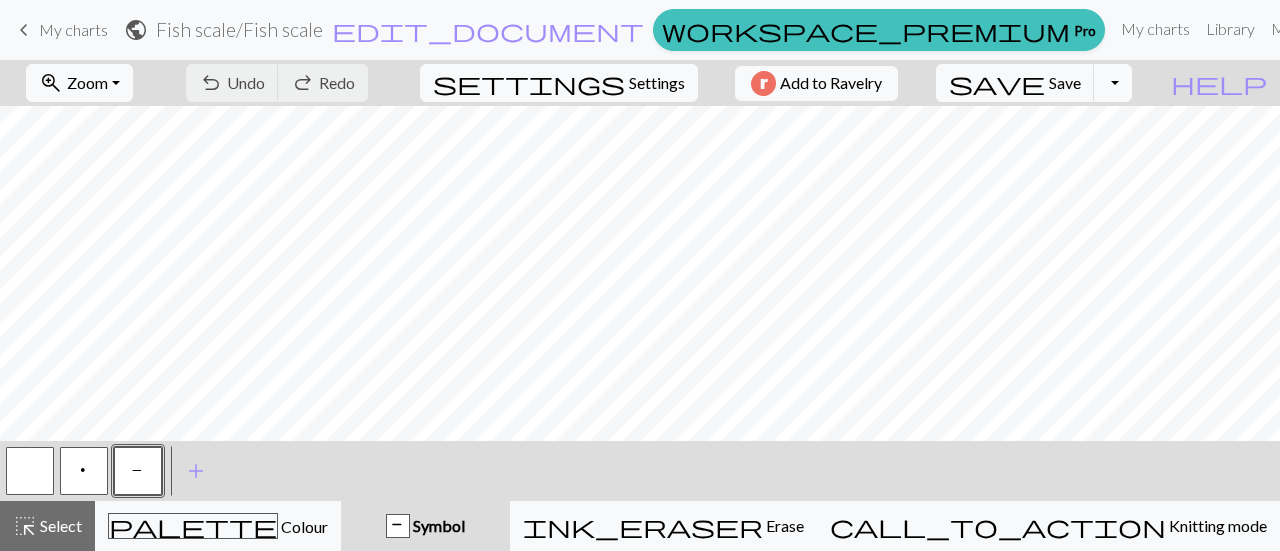 click on "Toggle Dropdown" at bounding box center (1113, 83) 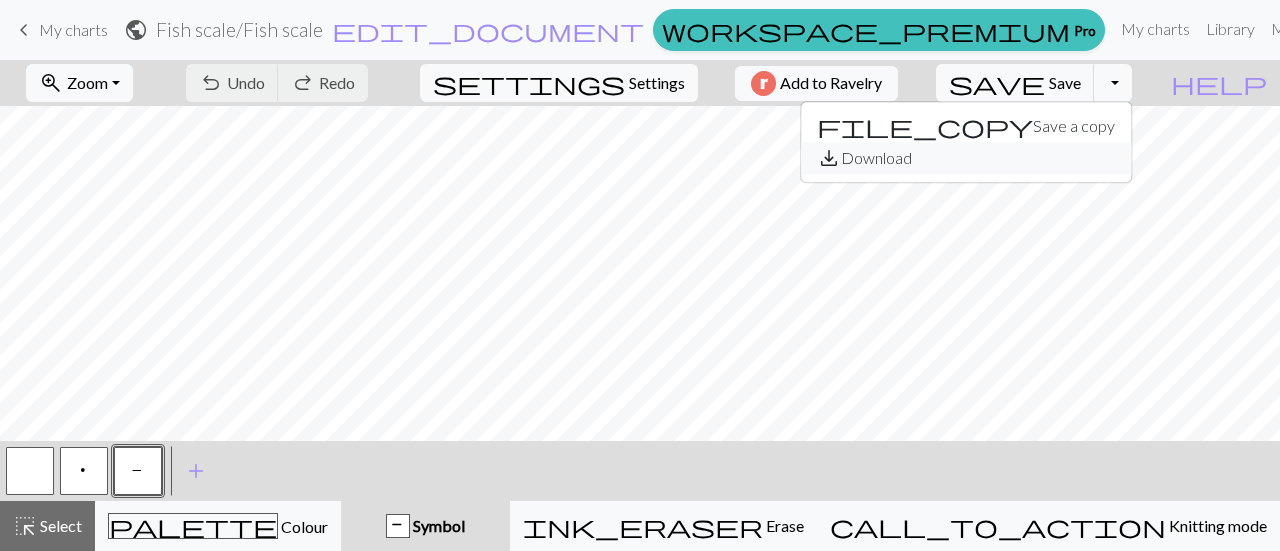 click on "save_alt  Download" at bounding box center (966, 158) 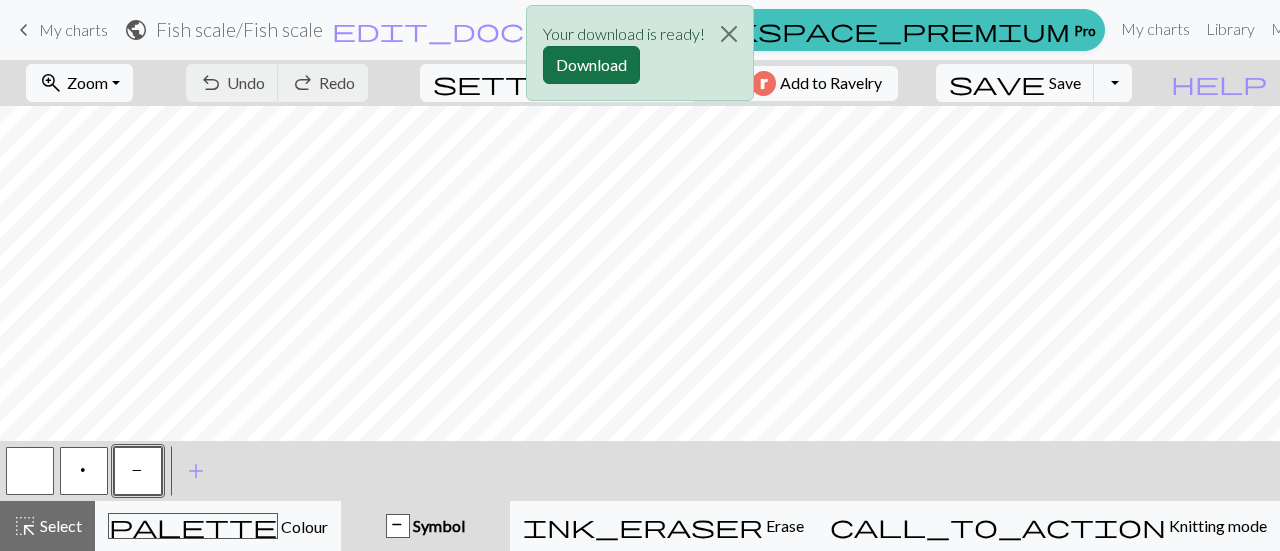 click on "Download" at bounding box center (591, 65) 